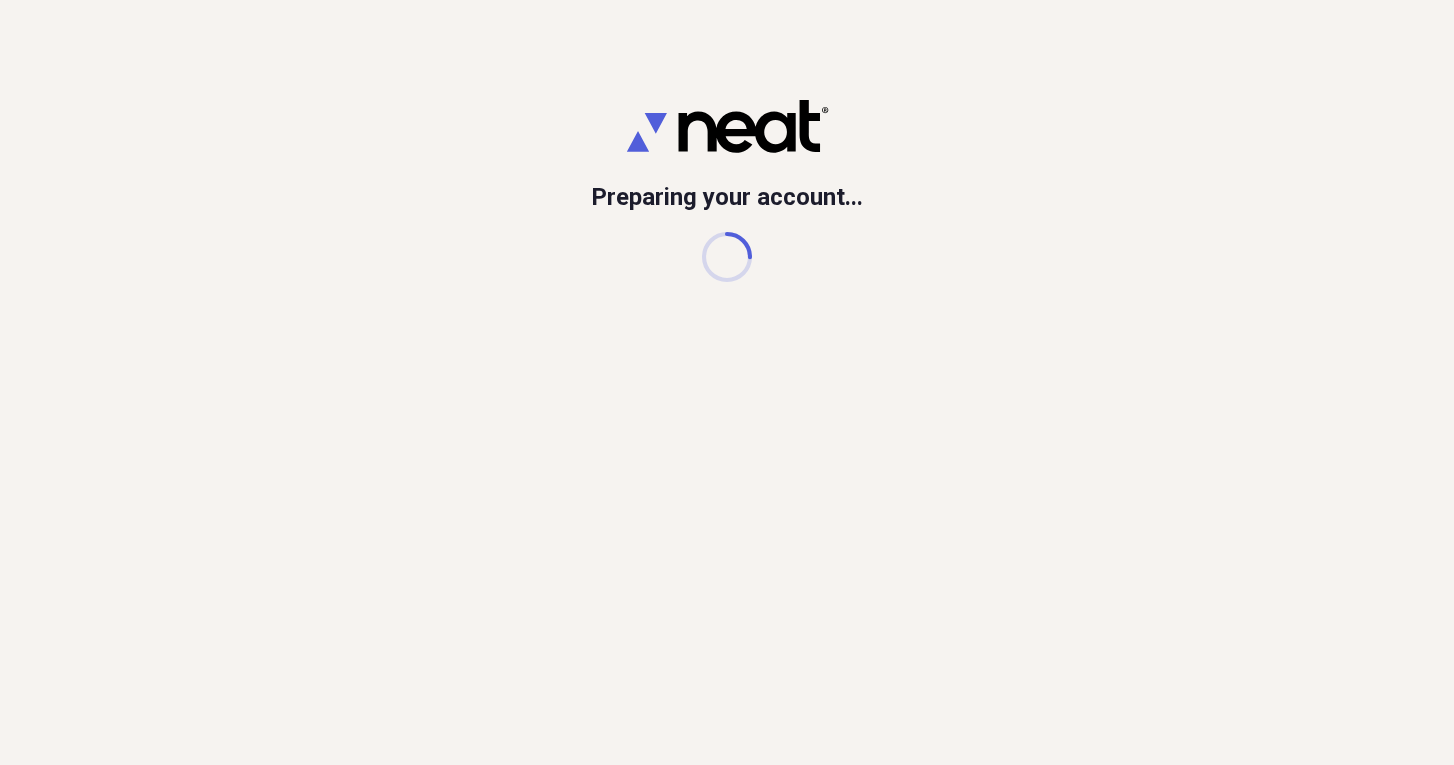 scroll, scrollTop: 0, scrollLeft: 0, axis: both 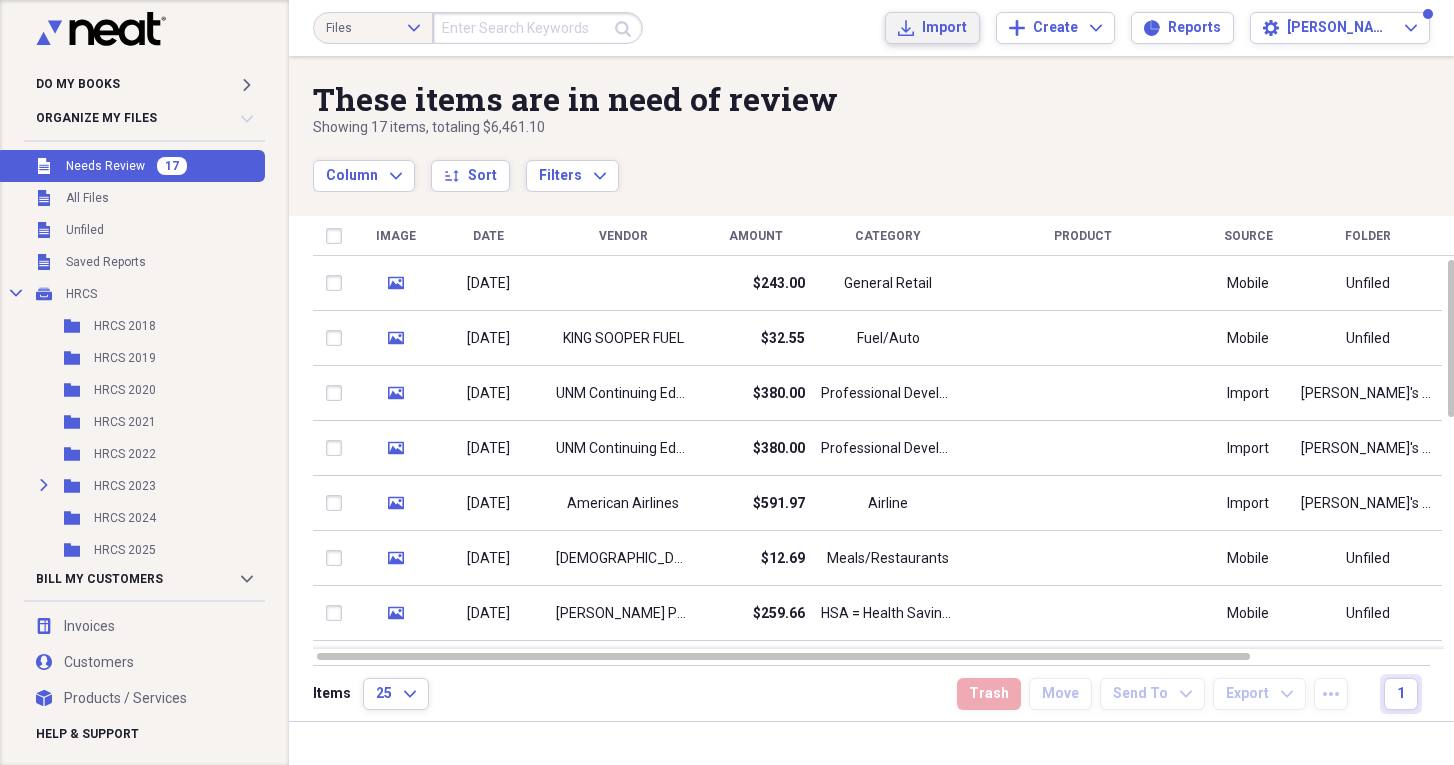 click on "Import" at bounding box center [944, 28] 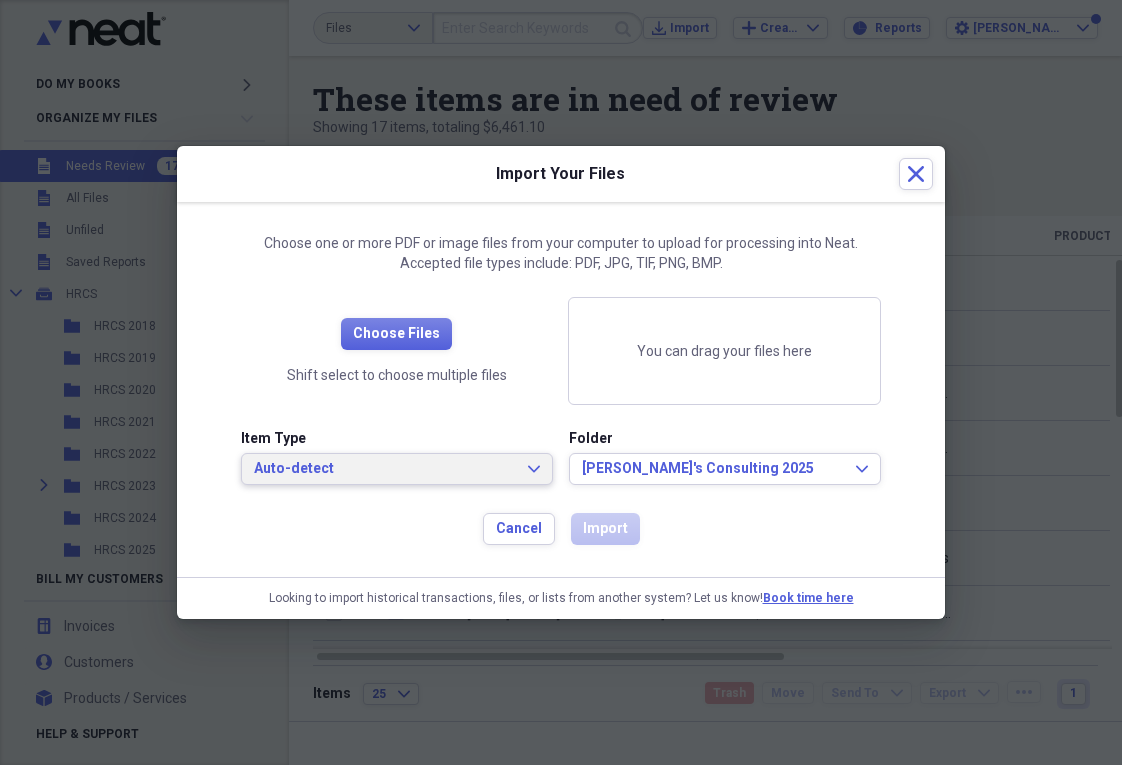 click on "Auto-detect" at bounding box center [385, 469] 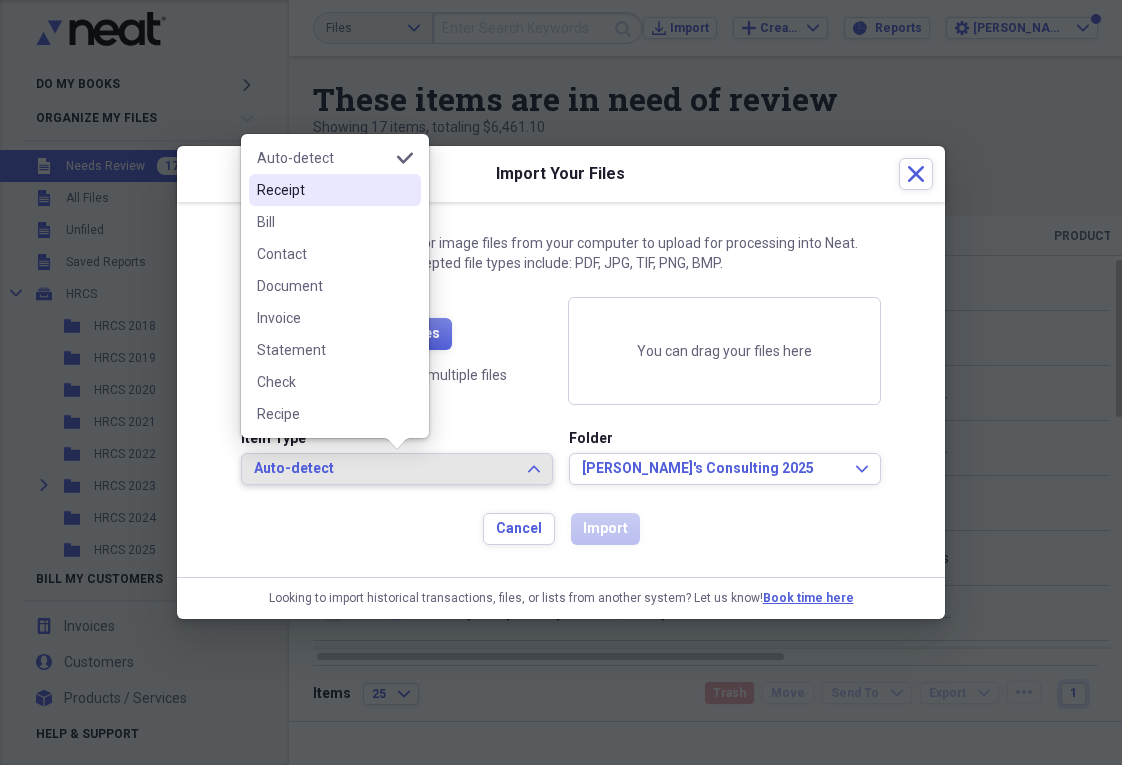 click on "Receipt" at bounding box center [323, 190] 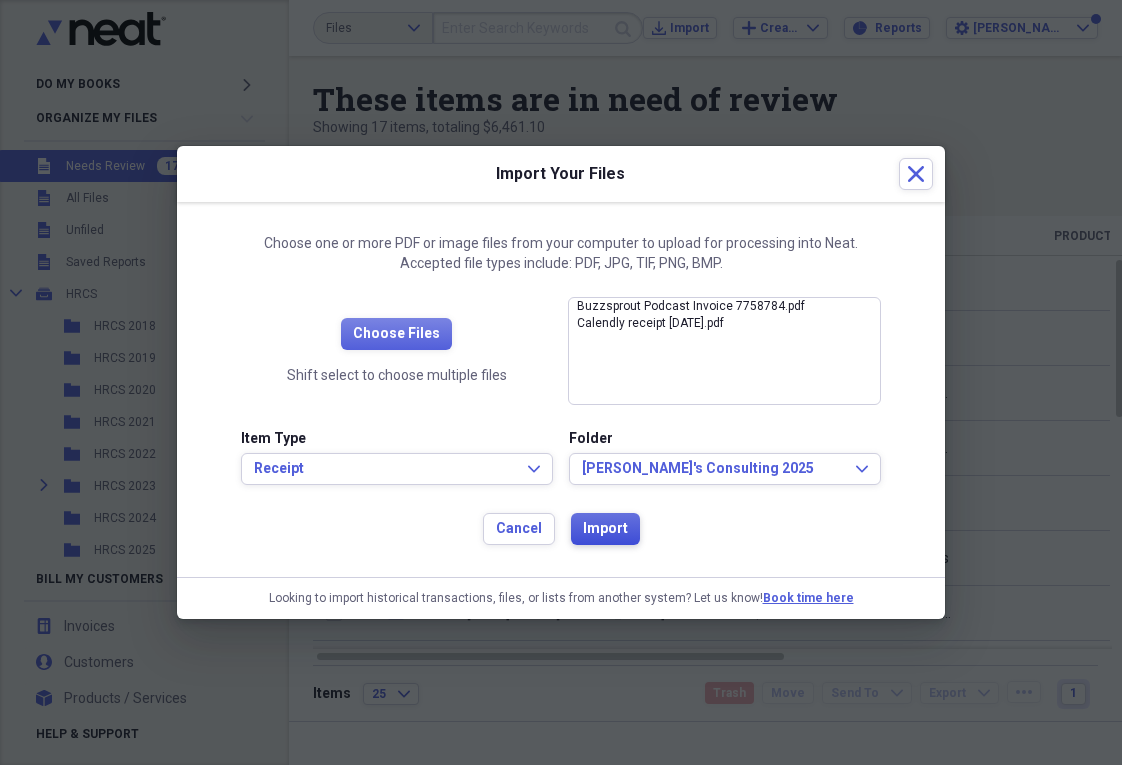 click on "Import" at bounding box center [605, 529] 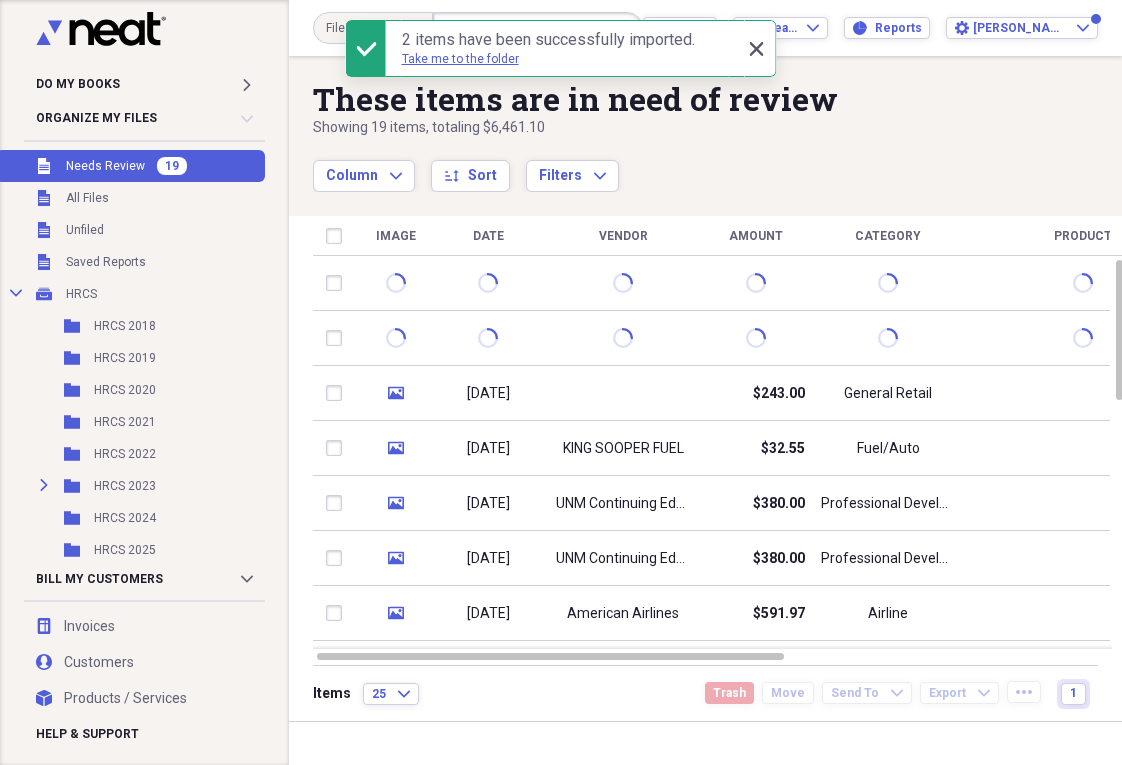 click on "Close" 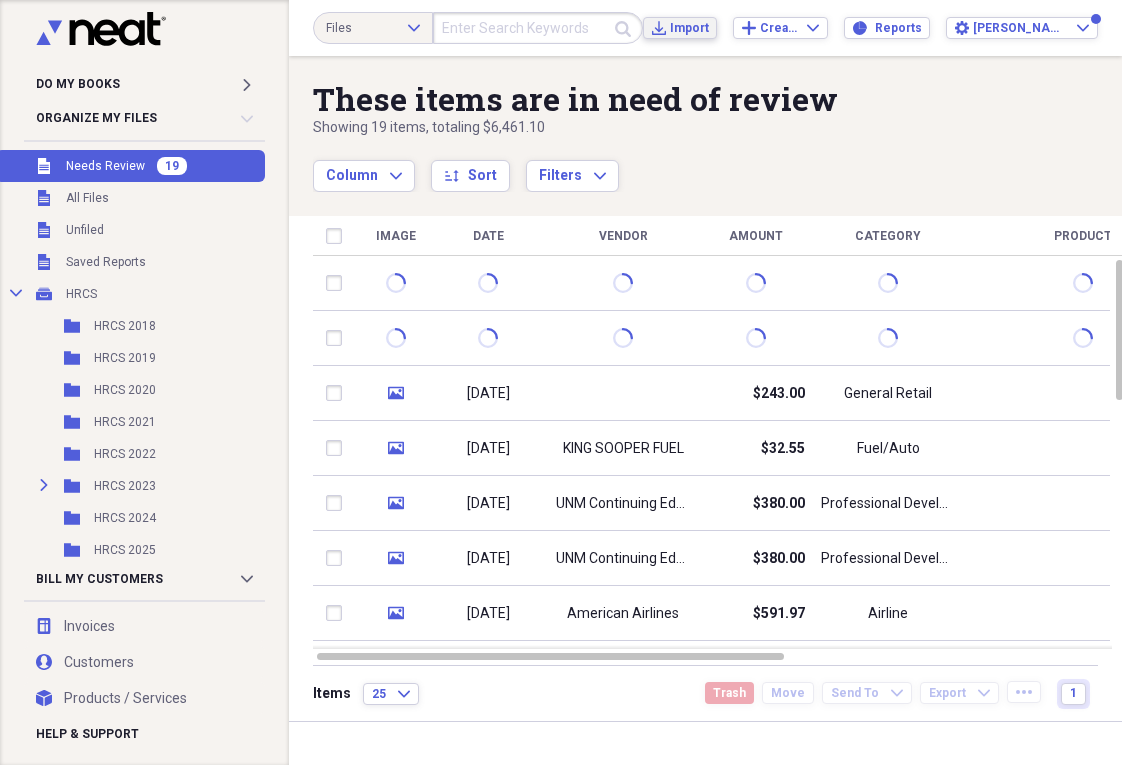 click on "Import" at bounding box center [689, 28] 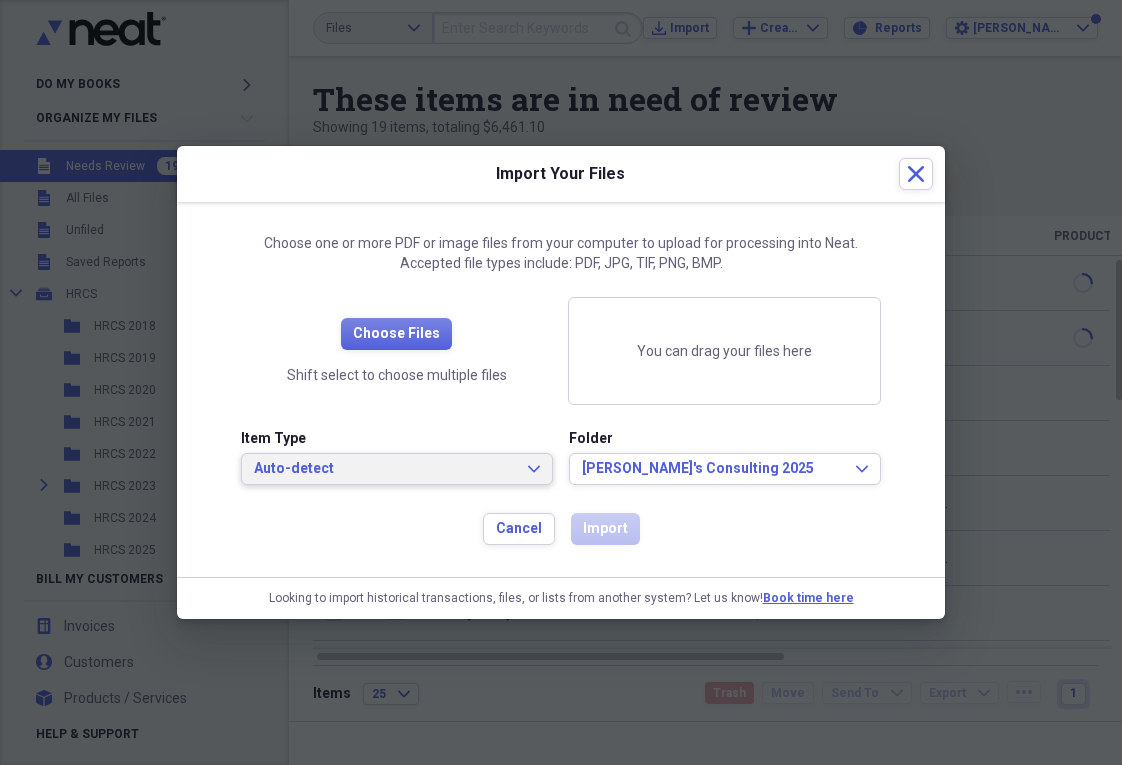 click on "Auto-detect" at bounding box center (385, 469) 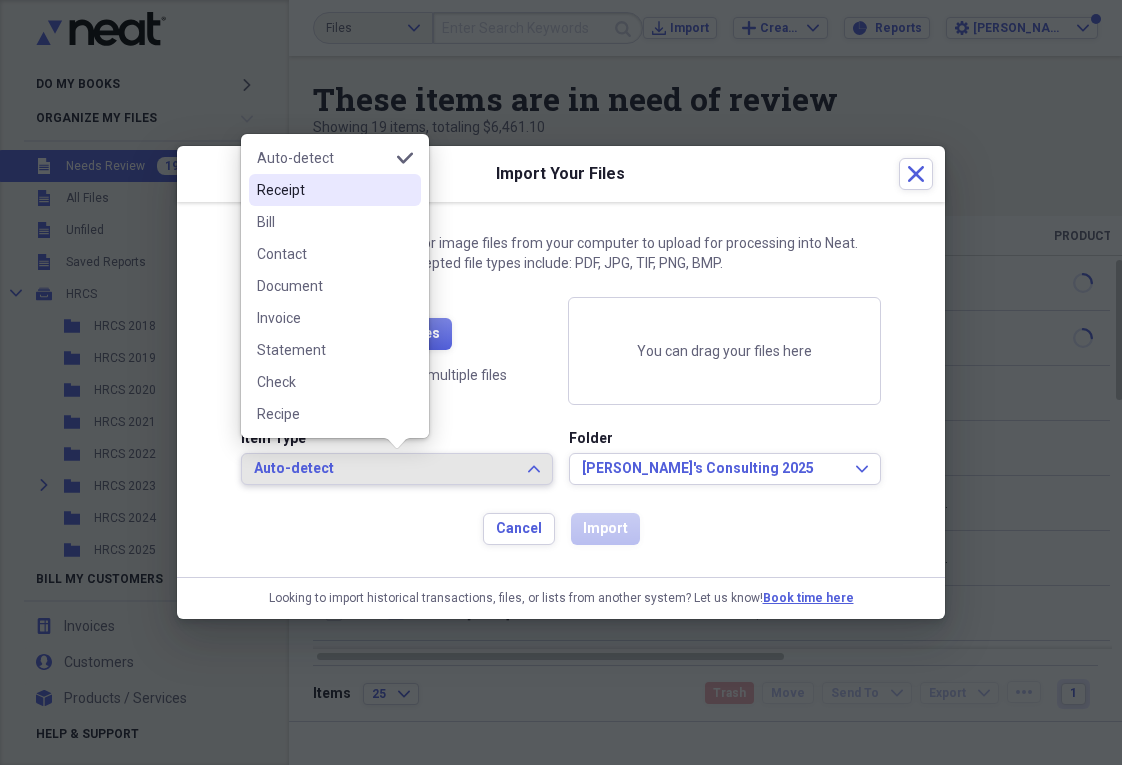 click on "Receipt" at bounding box center [323, 190] 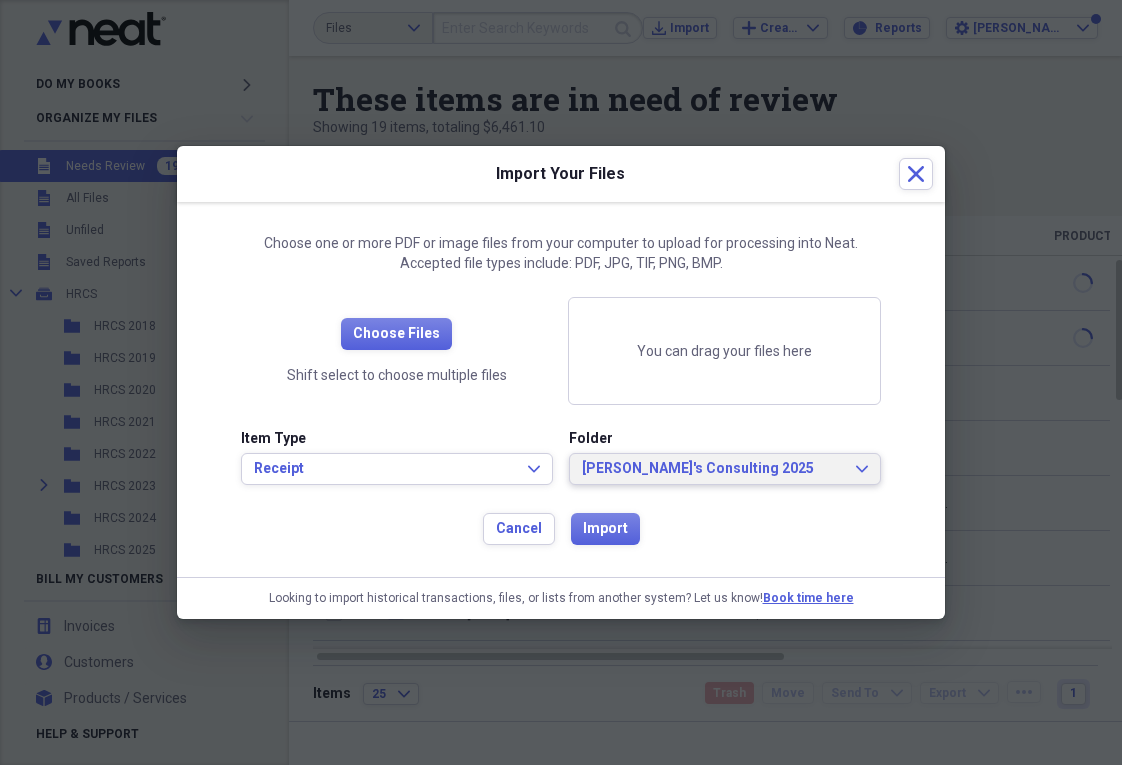 click on "Liliana's Consulting 2025" at bounding box center [713, 469] 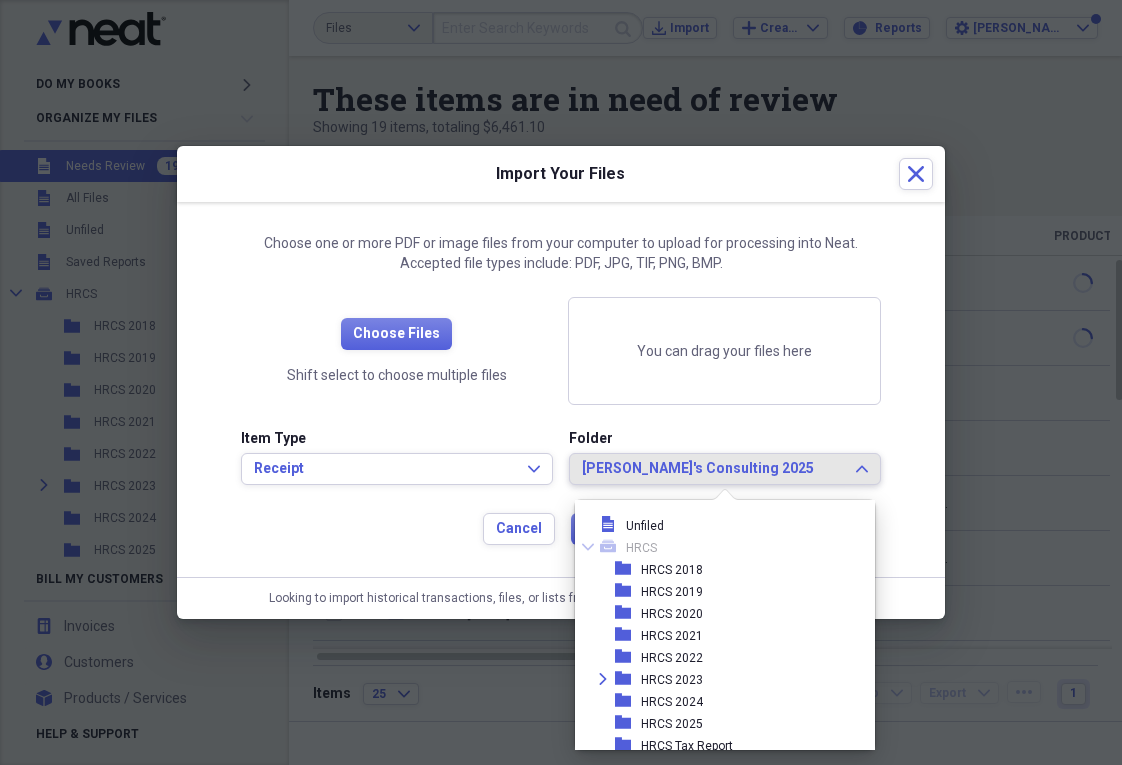 scroll, scrollTop: 73, scrollLeft: 0, axis: vertical 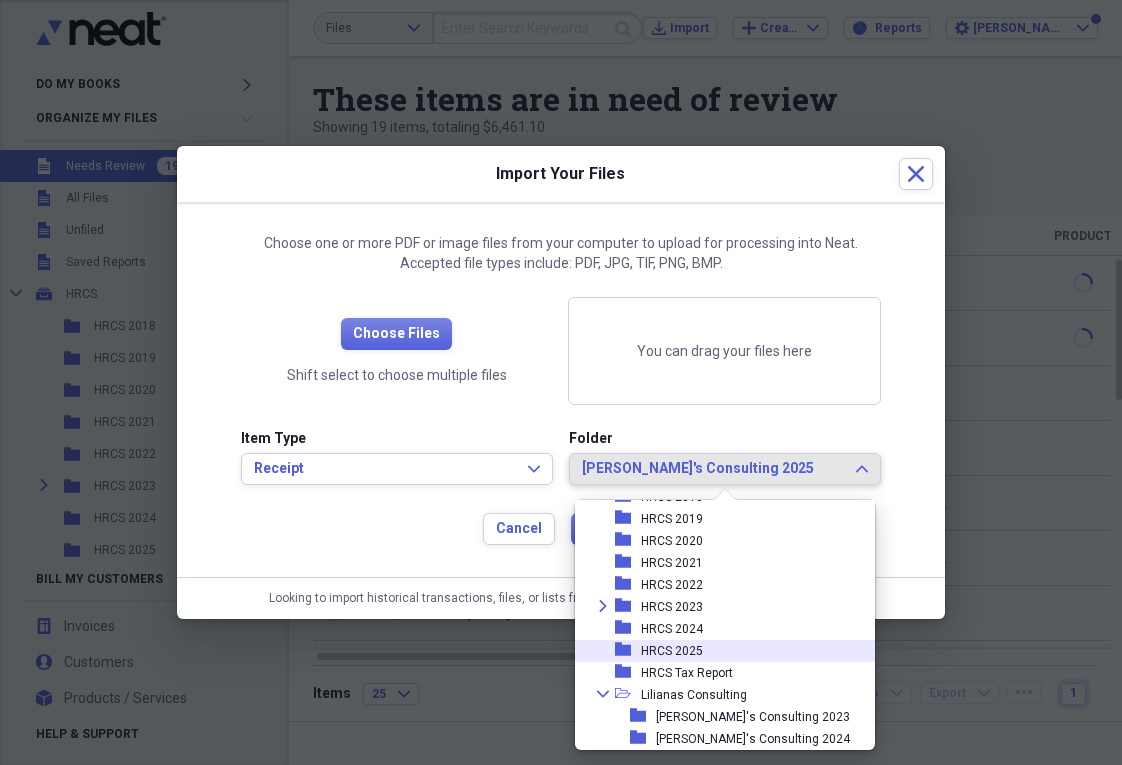 click on "folder HRCS 2025" at bounding box center [717, 651] 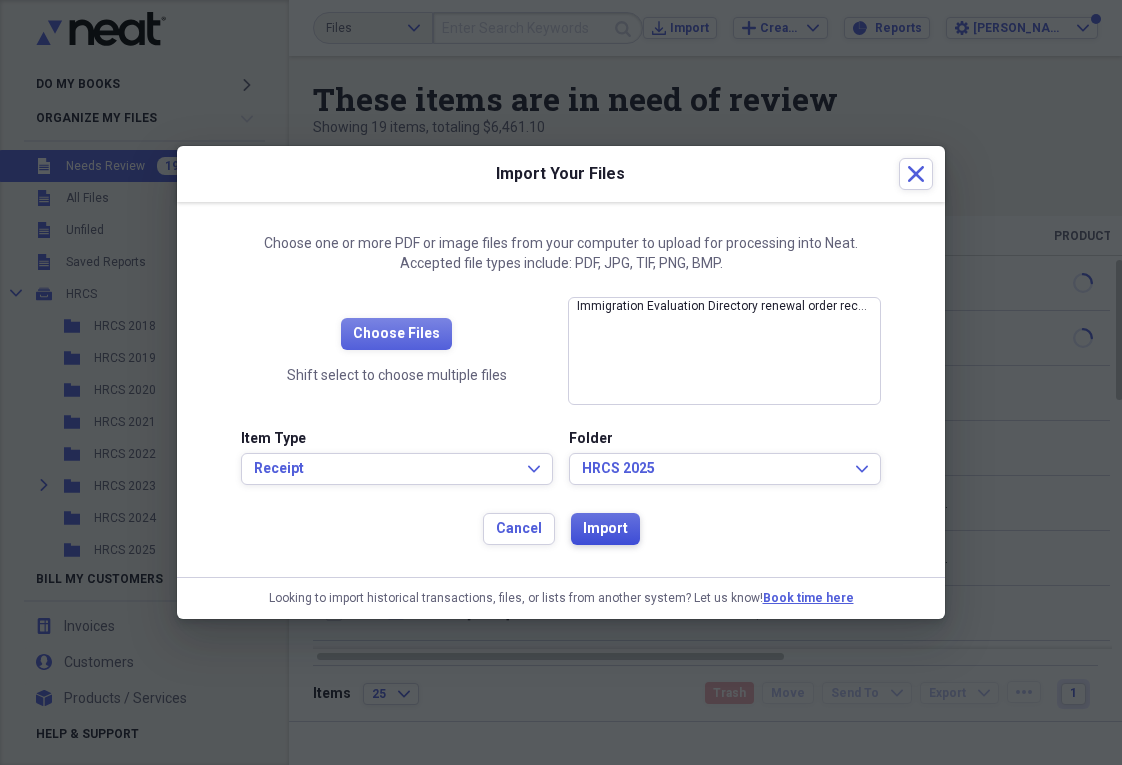 click on "Import" at bounding box center (605, 529) 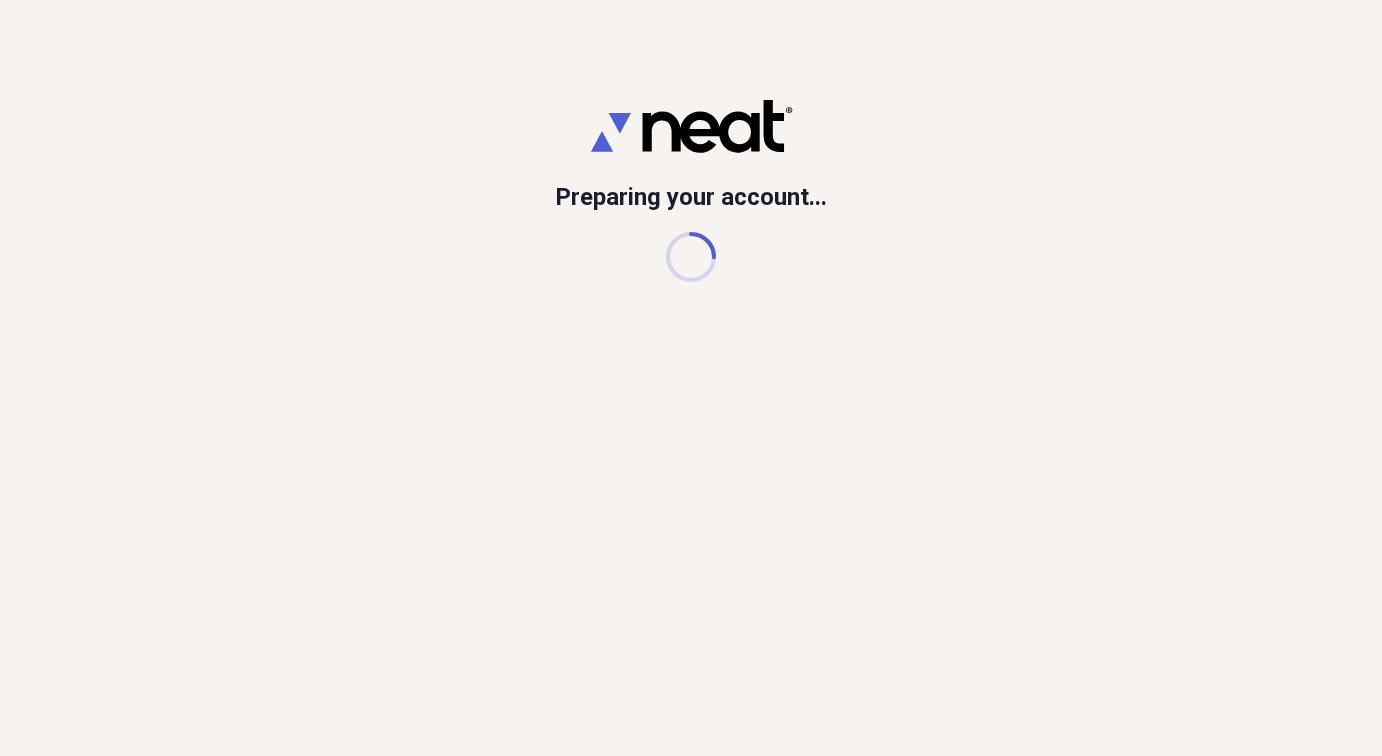 scroll, scrollTop: 0, scrollLeft: 0, axis: both 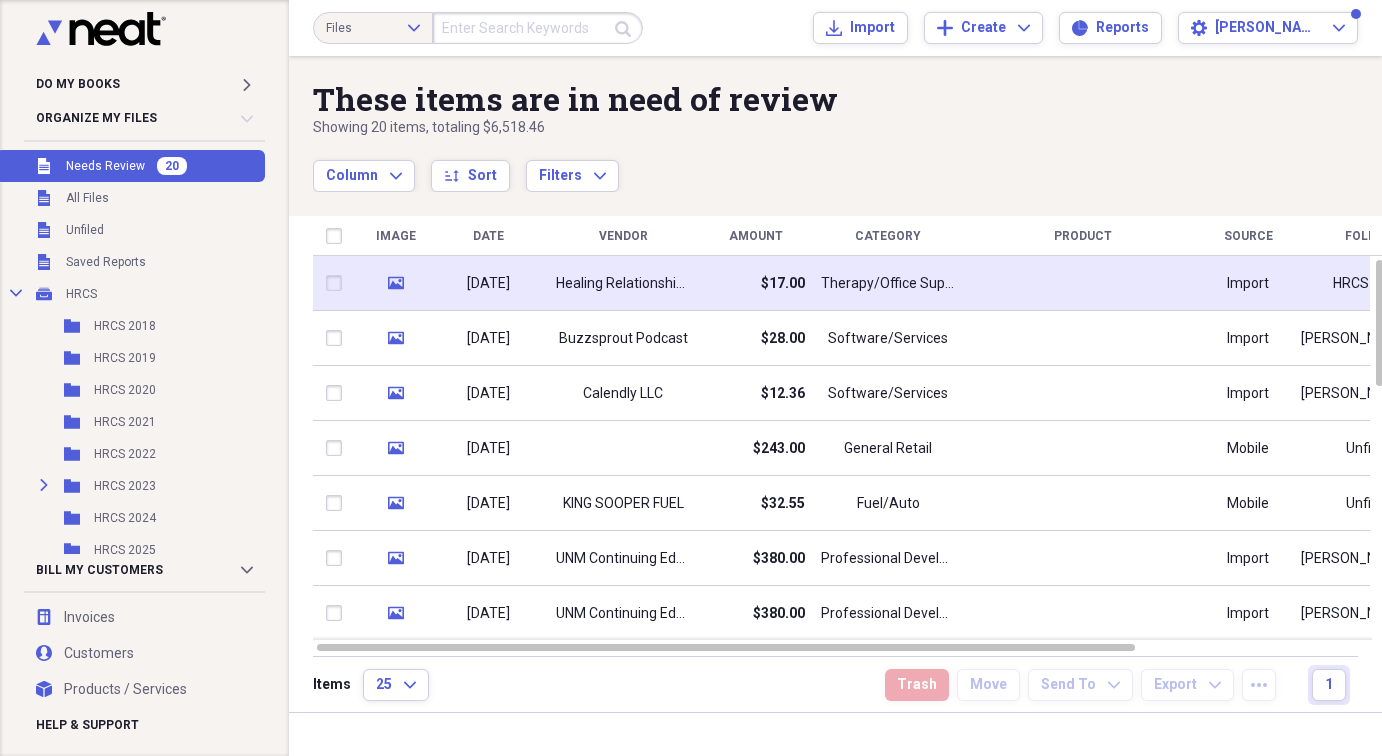 click on "Healing Relationships Counseling Services PLLC" at bounding box center (623, 284) 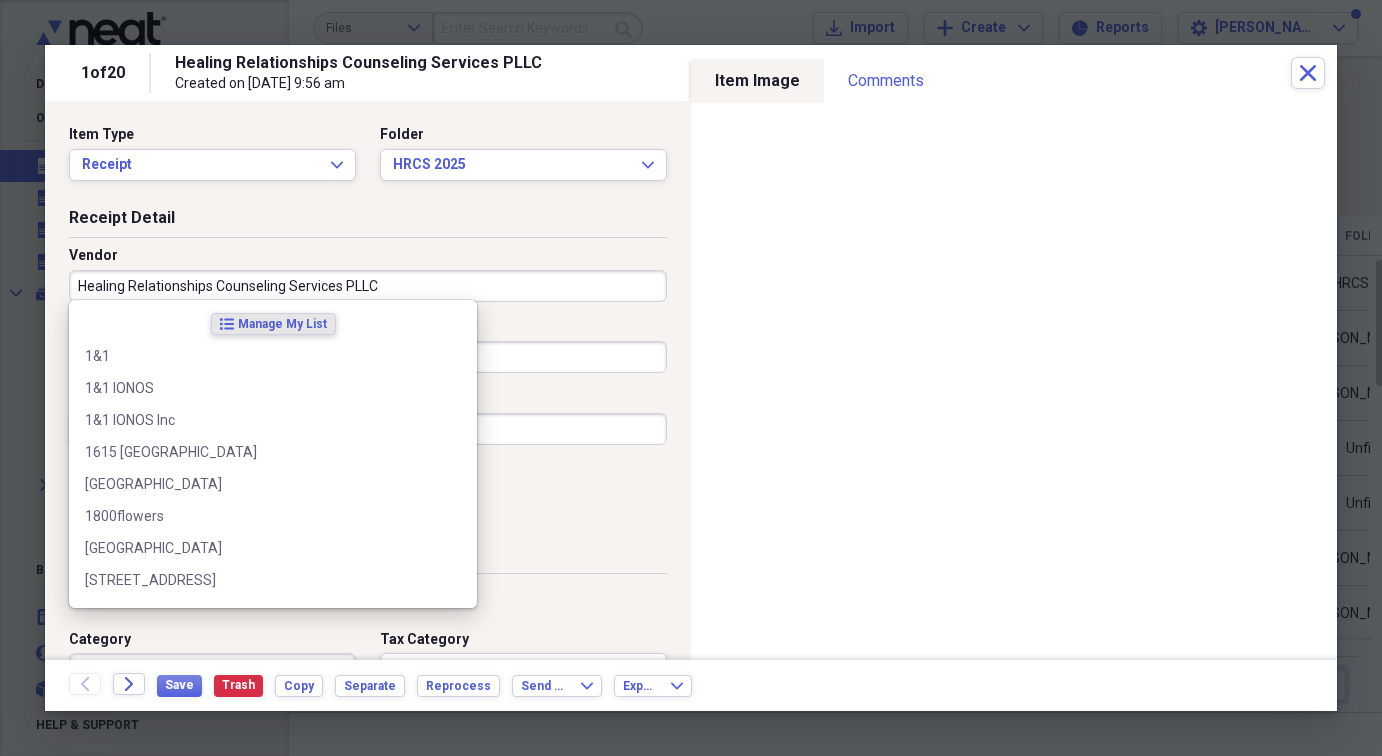 drag, startPoint x: 385, startPoint y: 286, endPoint x: 51, endPoint y: 270, distance: 334.38303 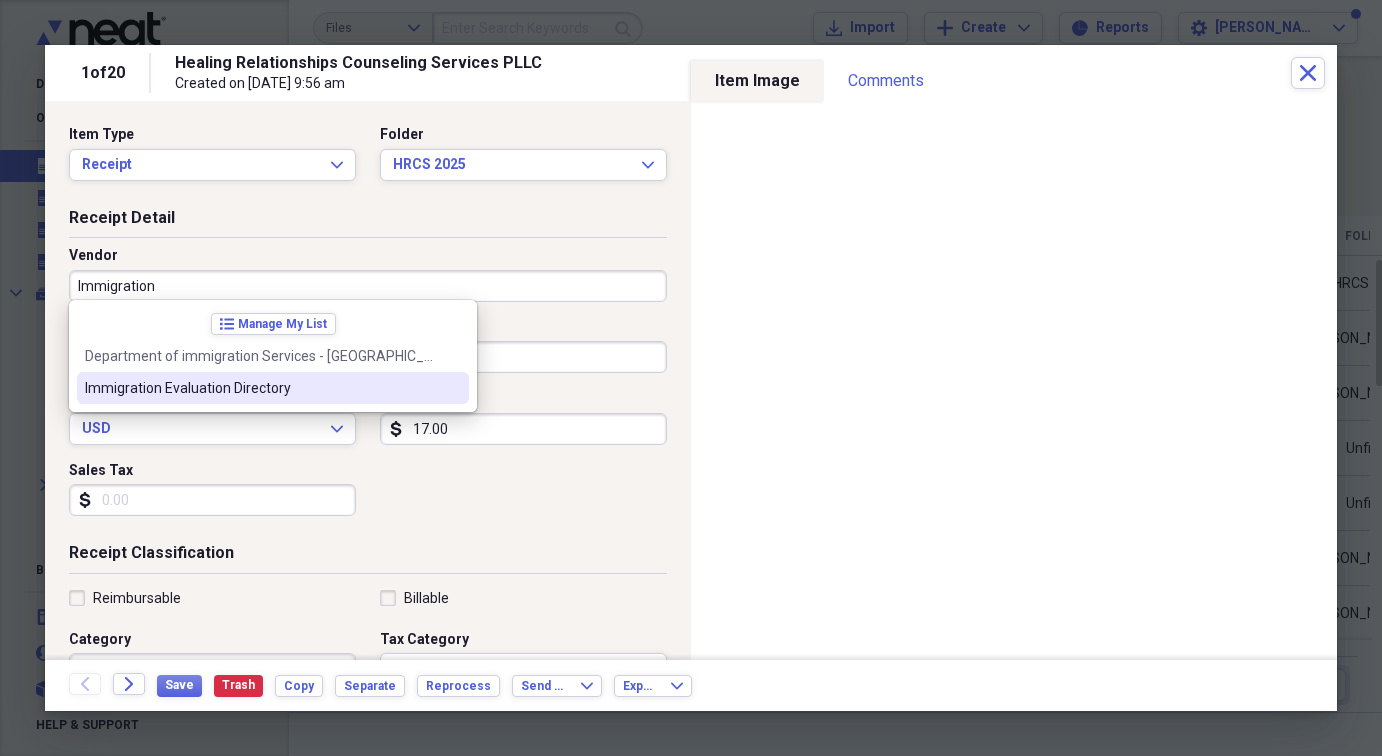 click on "Immigration Evaluation Directory" at bounding box center [261, 388] 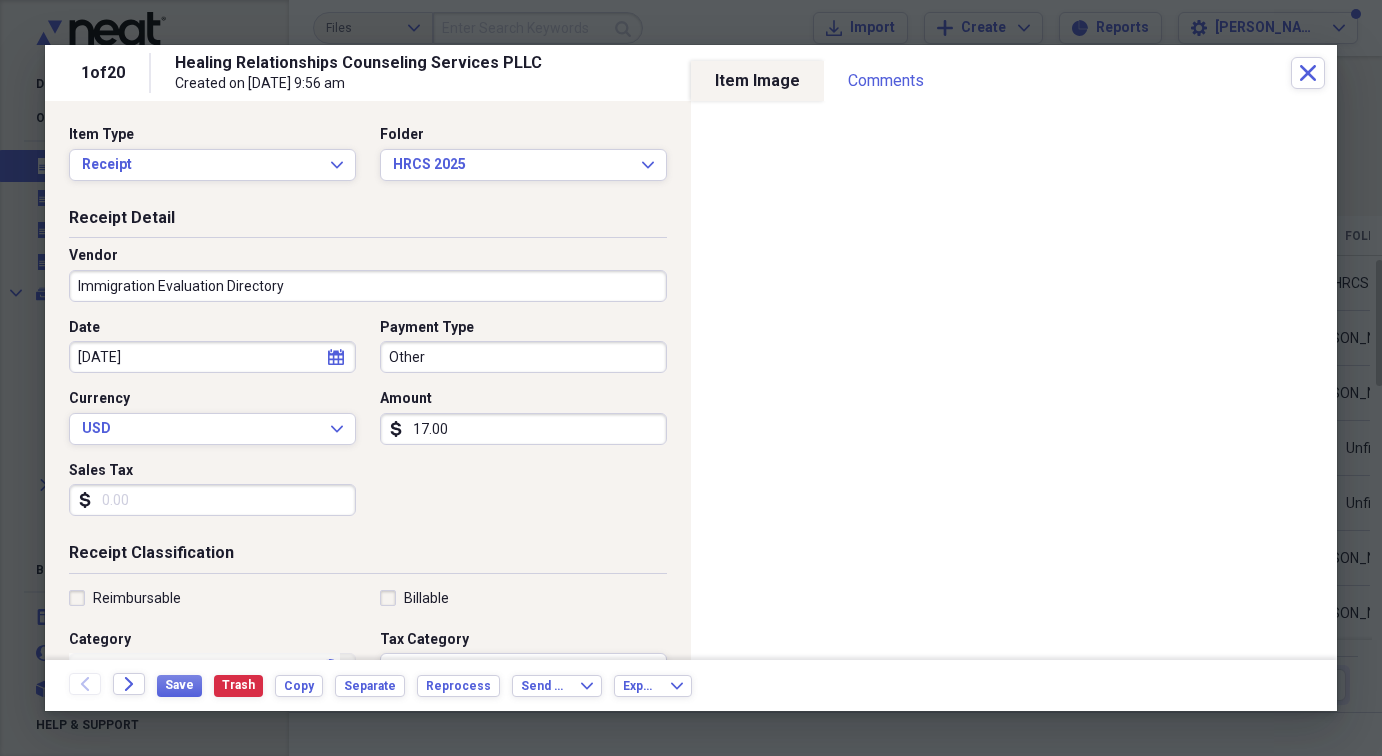 type on "Professional Development" 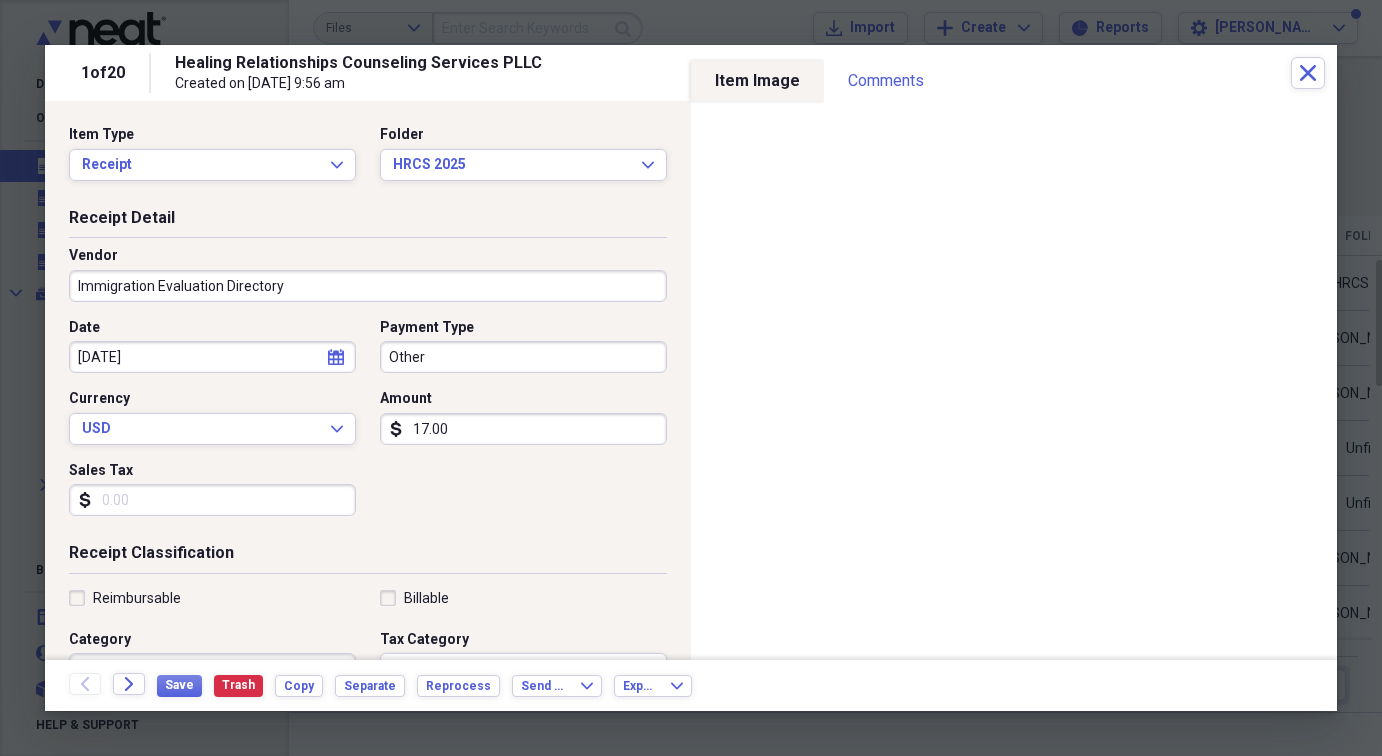click 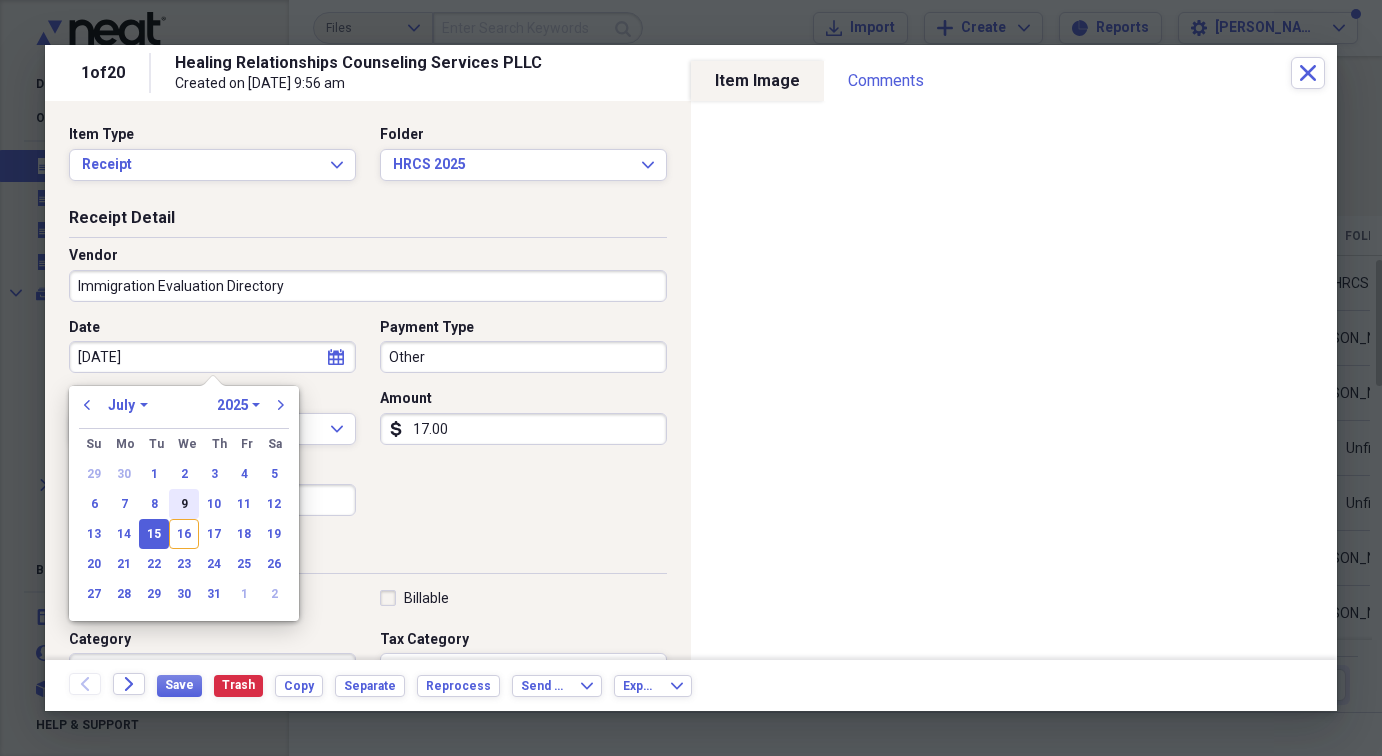 click on "9" at bounding box center [184, 504] 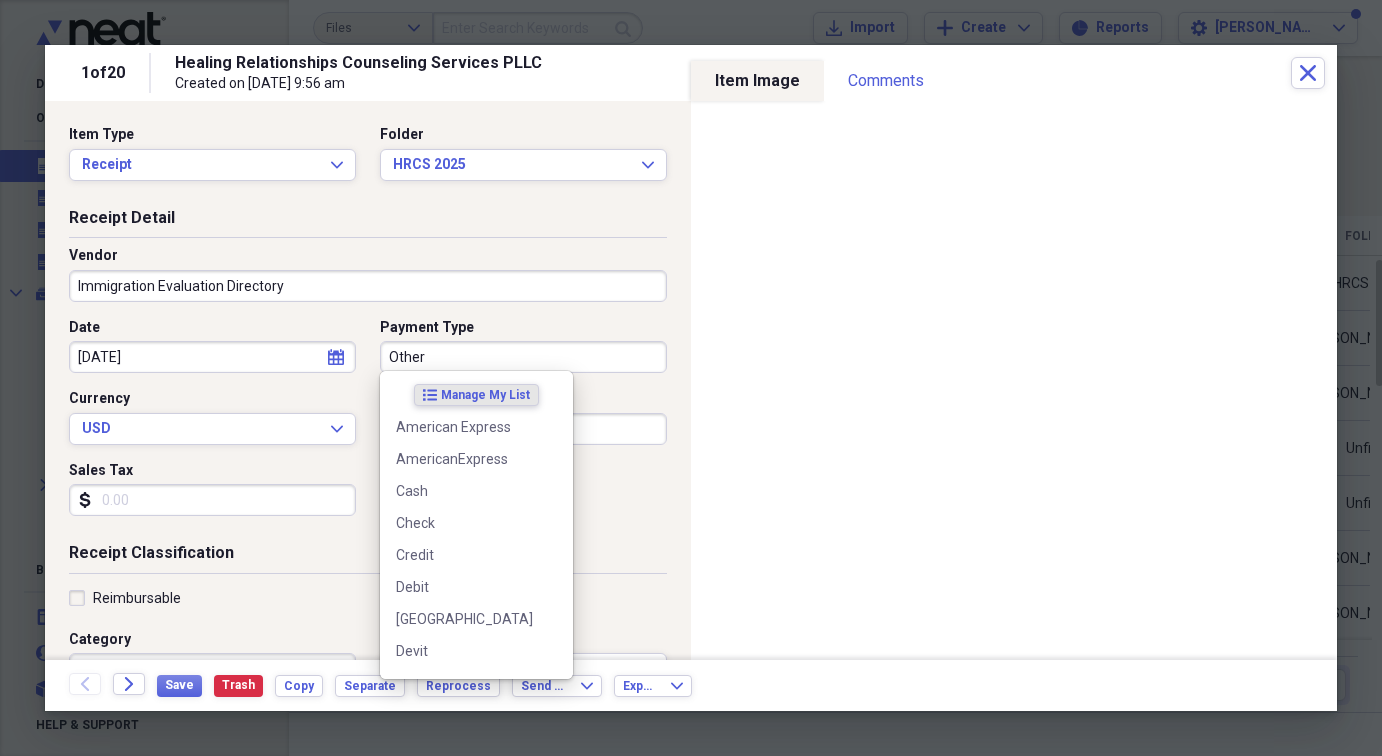 click on "Other" at bounding box center [523, 357] 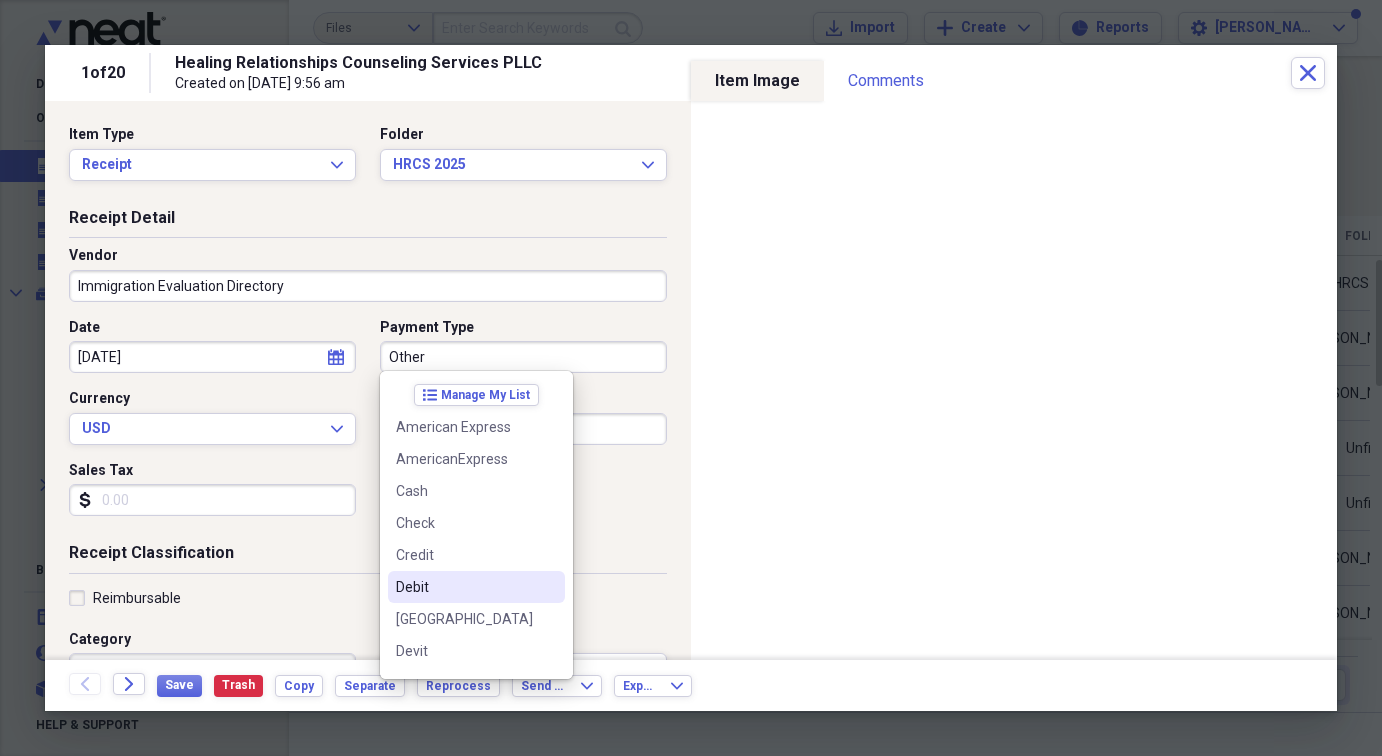click on "Debit" at bounding box center (464, 587) 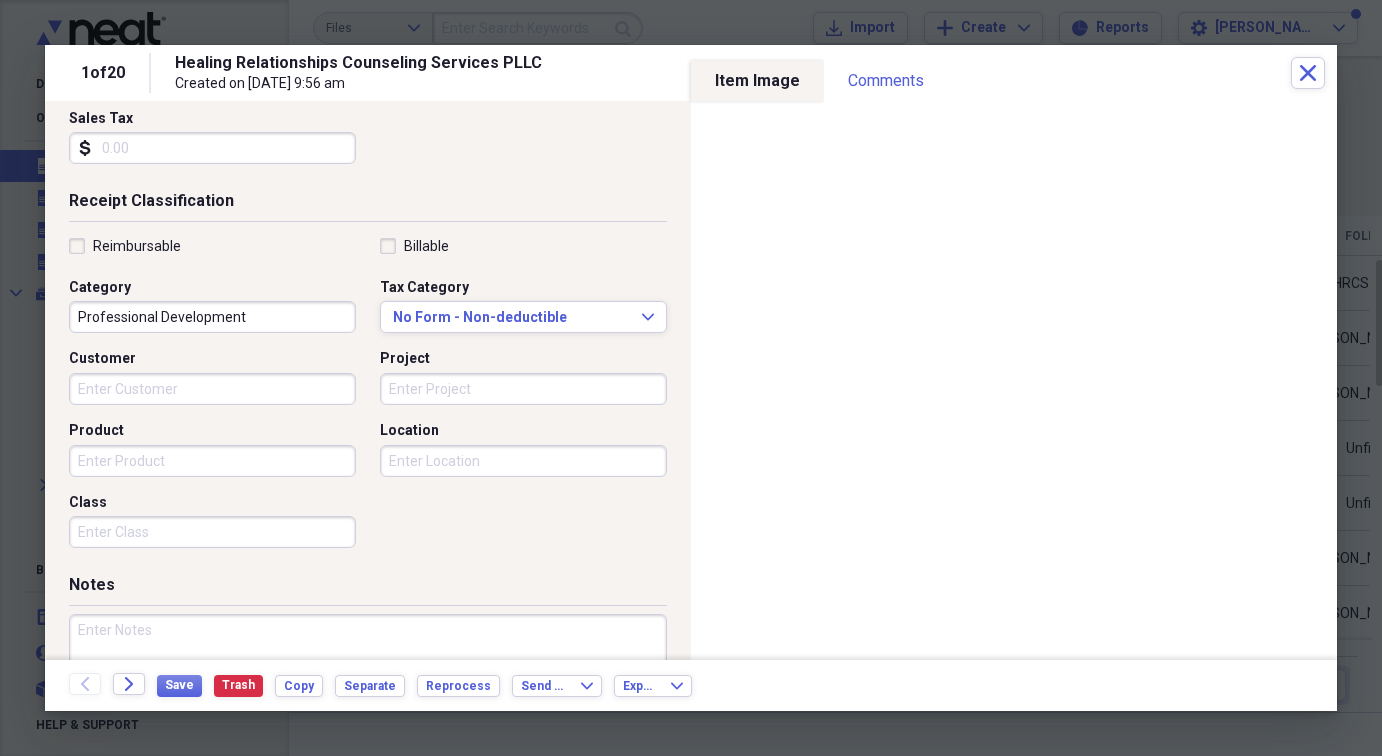 scroll, scrollTop: 361, scrollLeft: 0, axis: vertical 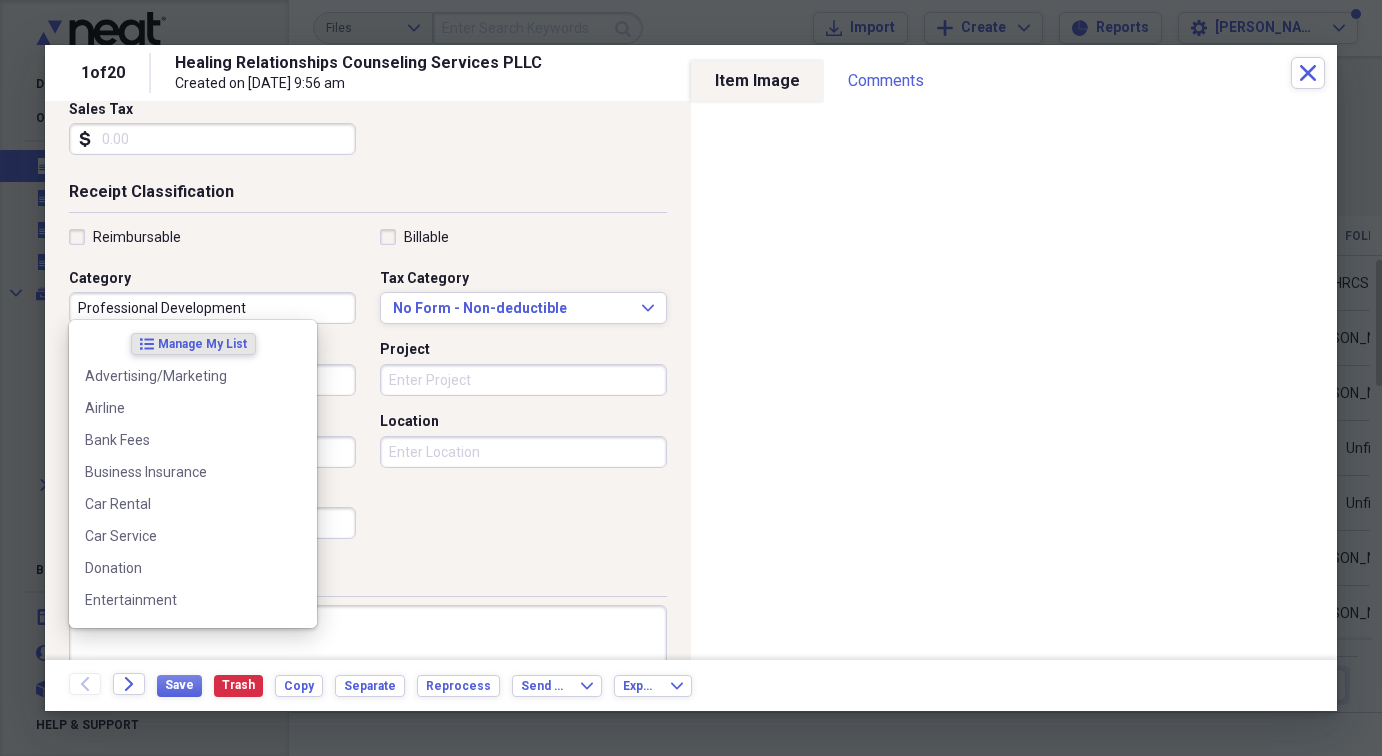 click on "Professional Development" at bounding box center (212, 308) 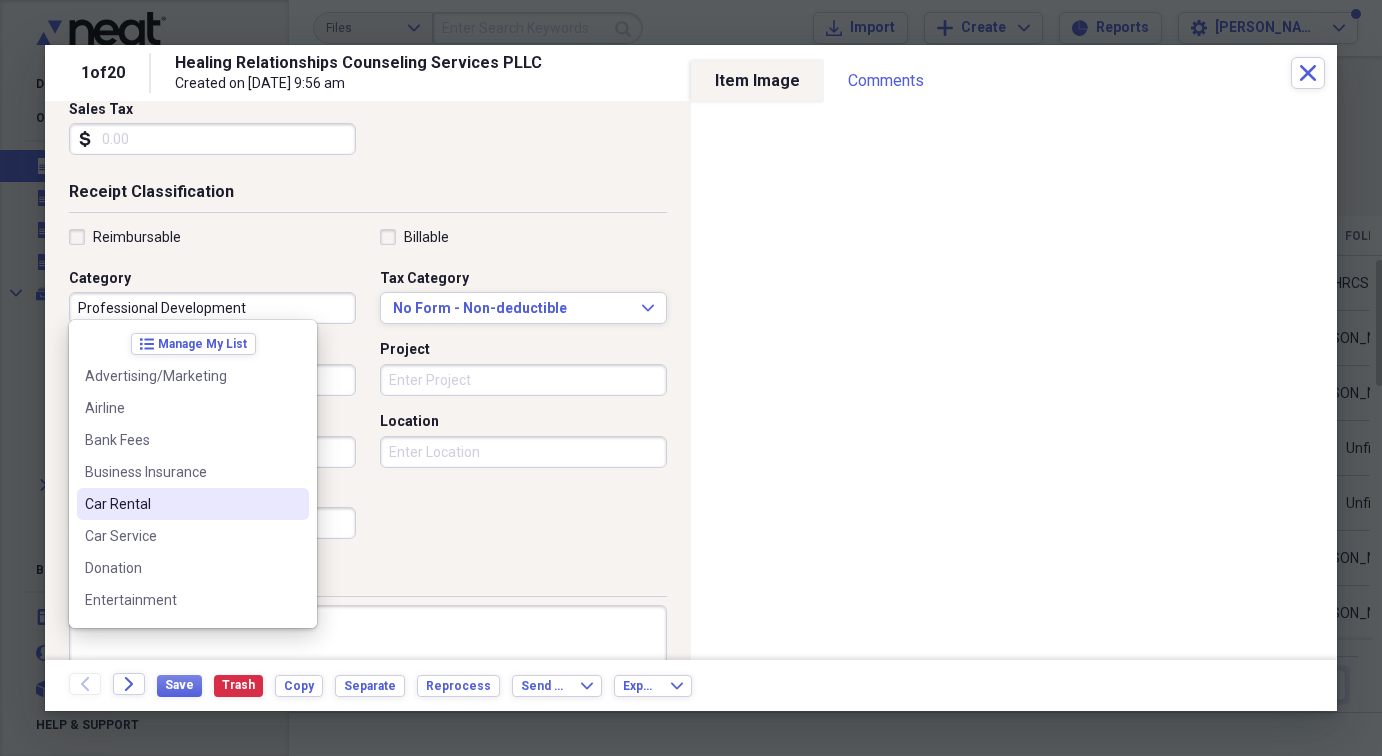scroll, scrollTop: 0, scrollLeft: 0, axis: both 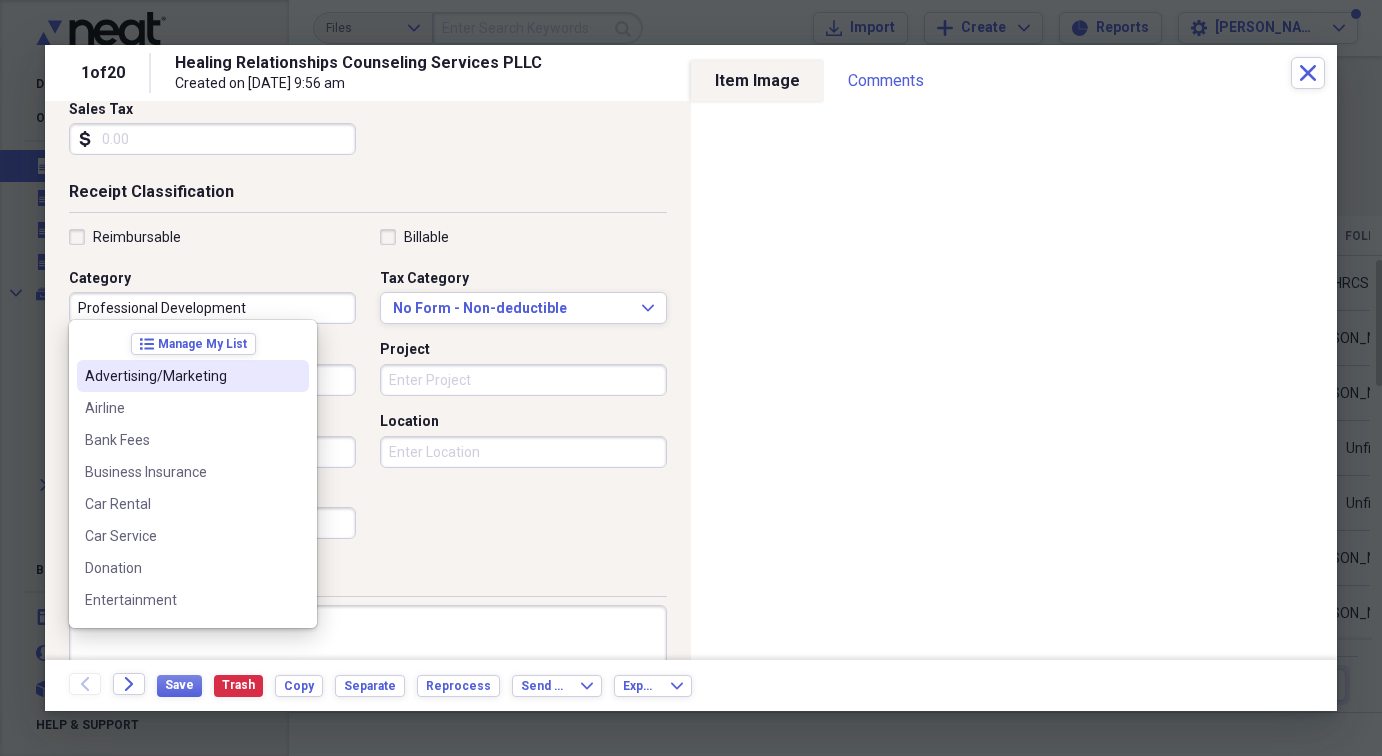 click on "Advertising/Marketing" at bounding box center [181, 376] 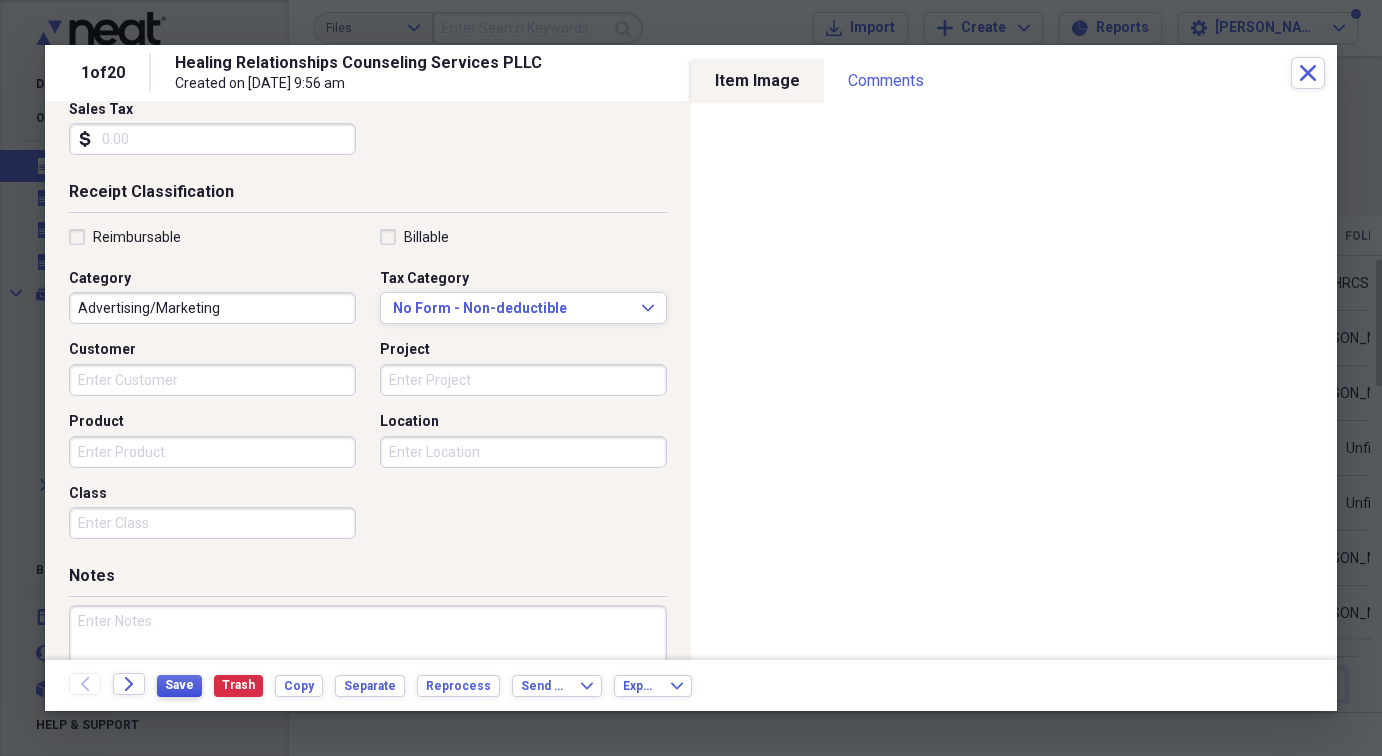 click on "Save" at bounding box center [179, 685] 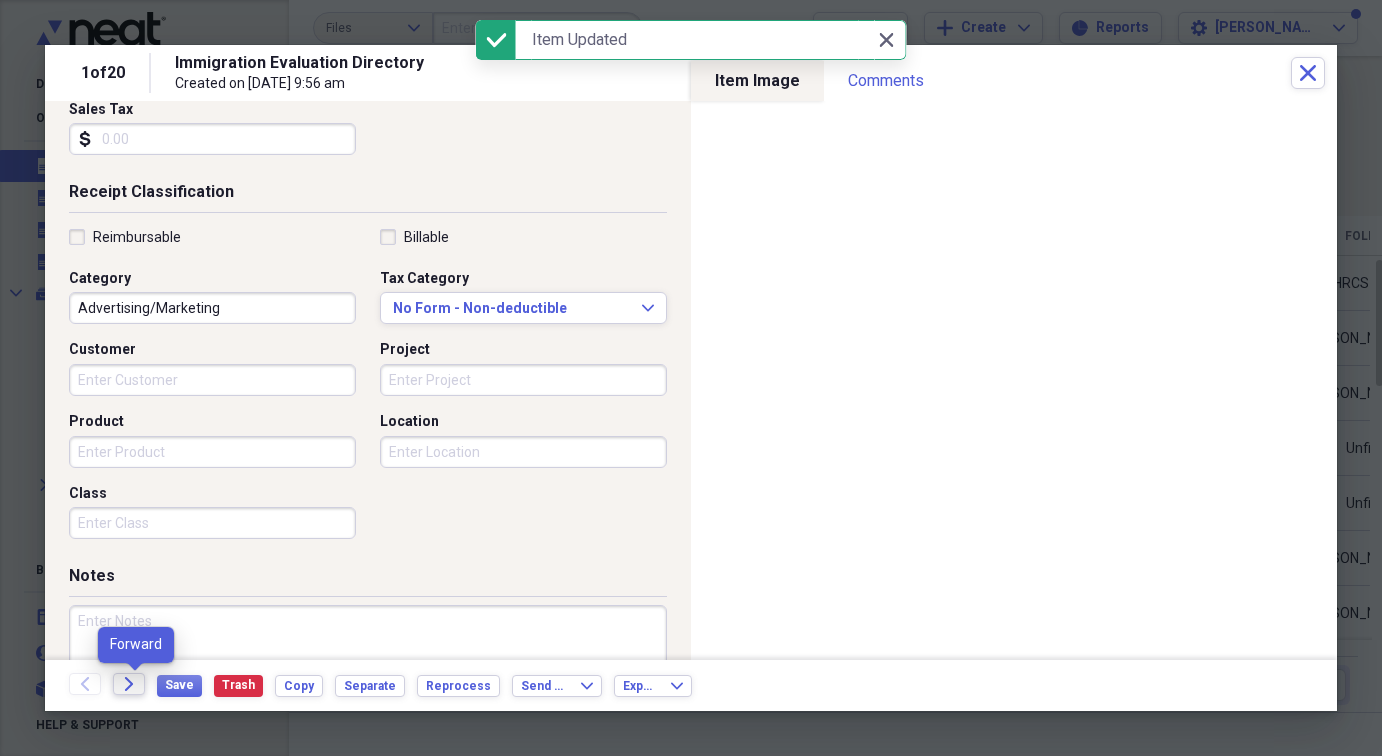 click 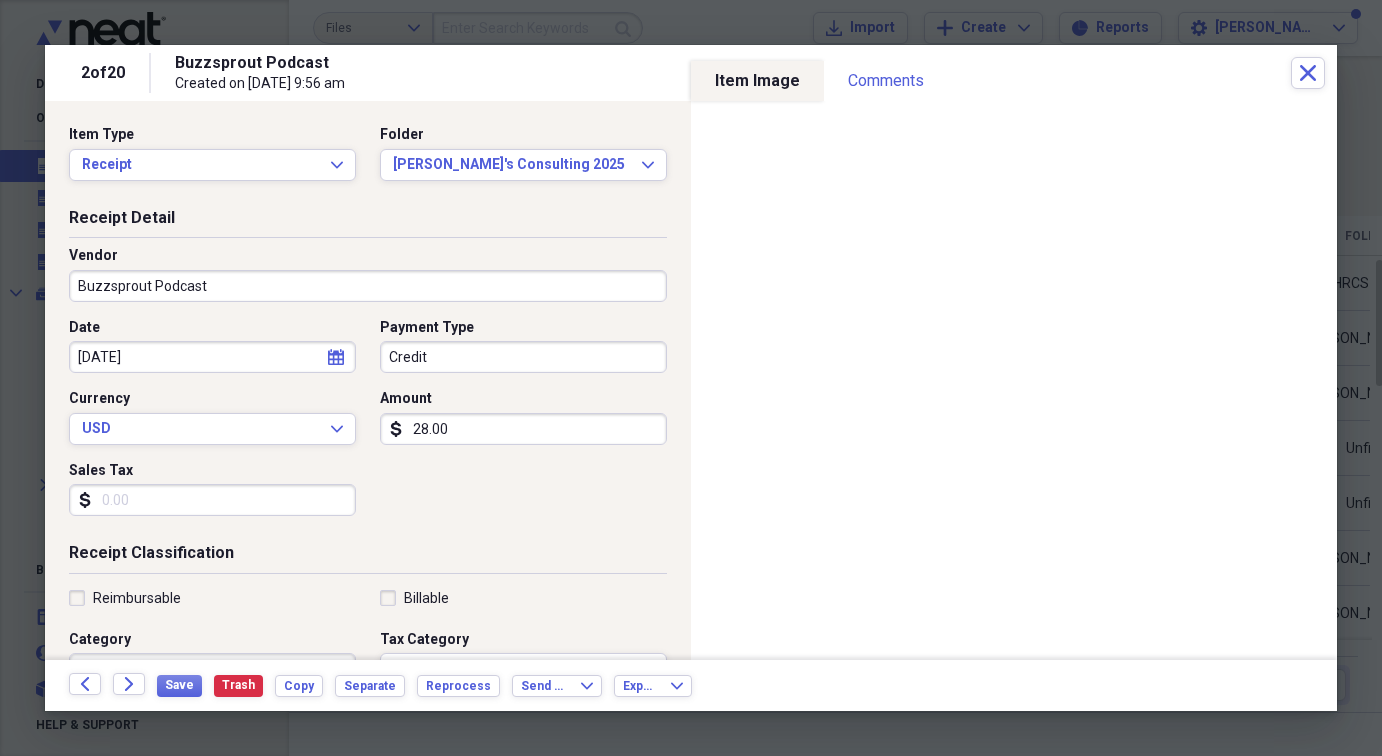 scroll, scrollTop: 12, scrollLeft: 0, axis: vertical 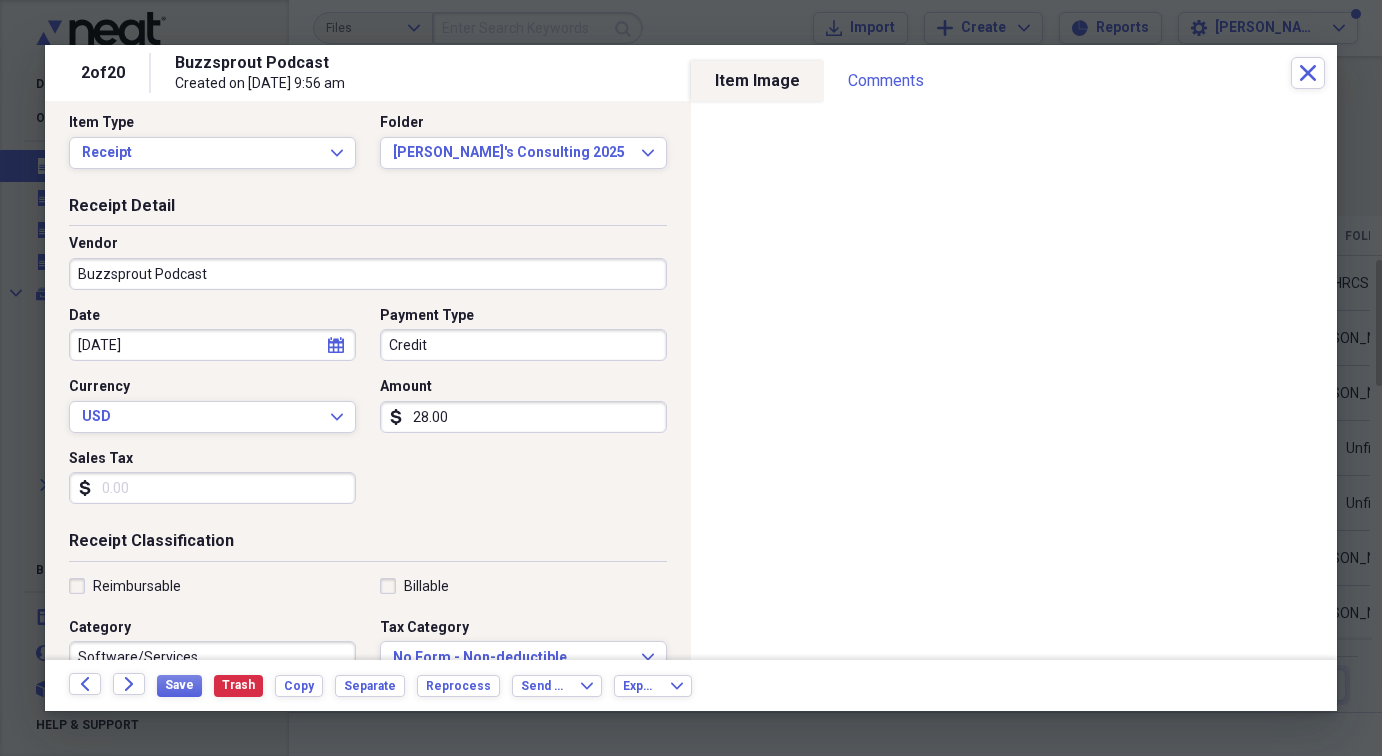 click on "calendar" 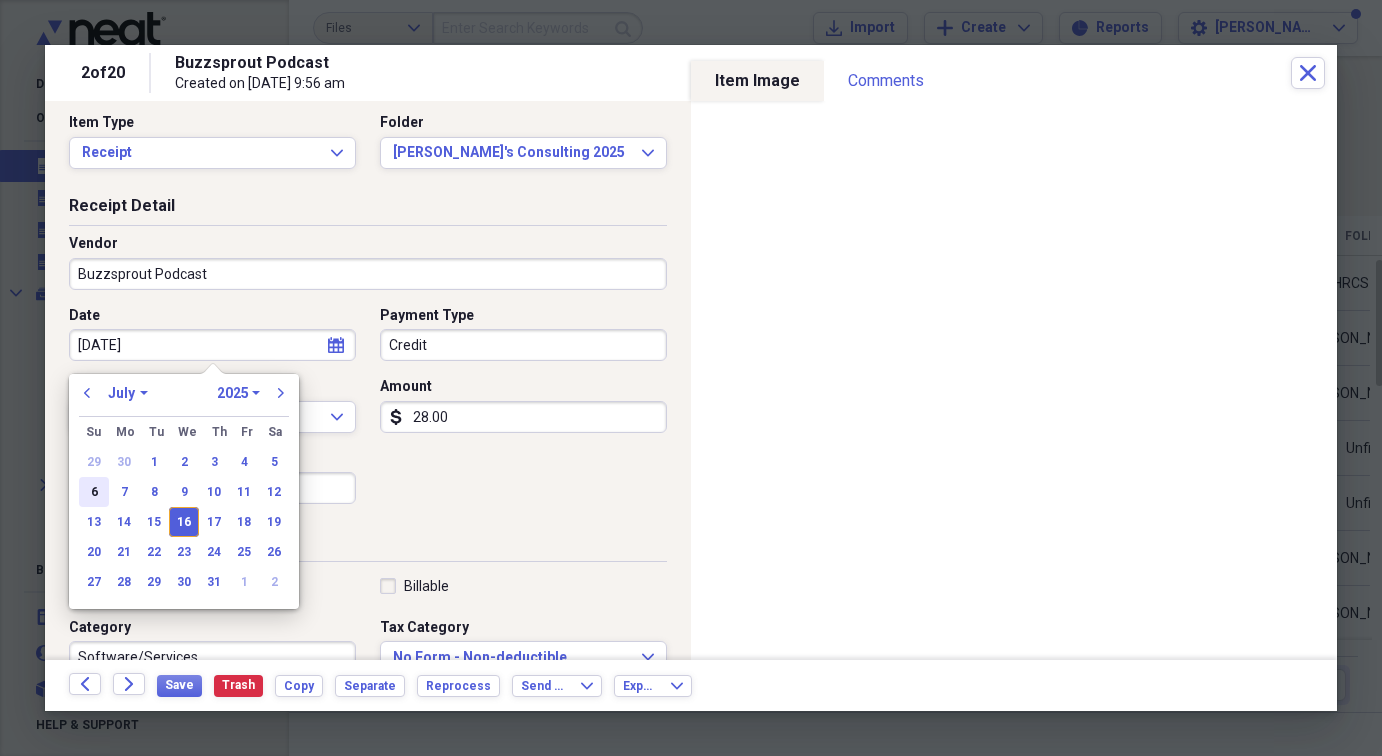 click on "6" at bounding box center [94, 492] 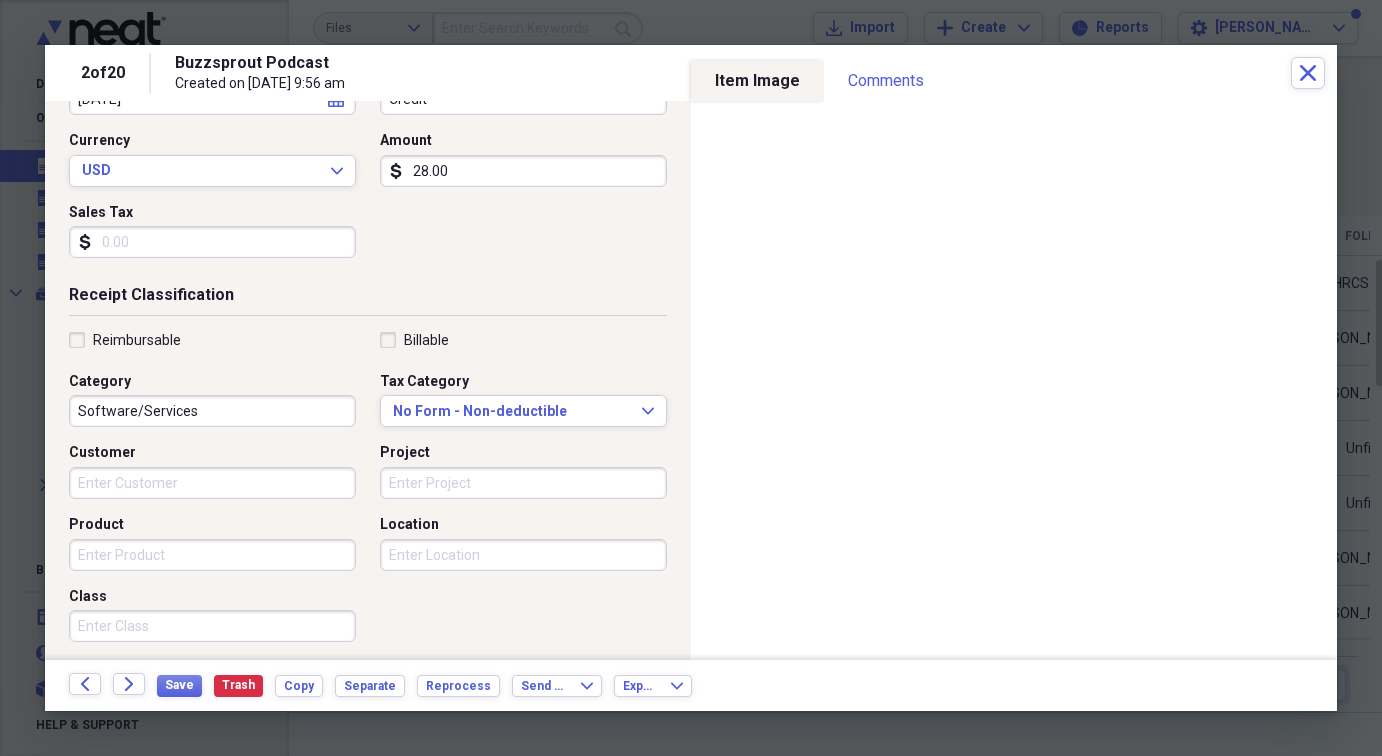 scroll, scrollTop: 276, scrollLeft: 0, axis: vertical 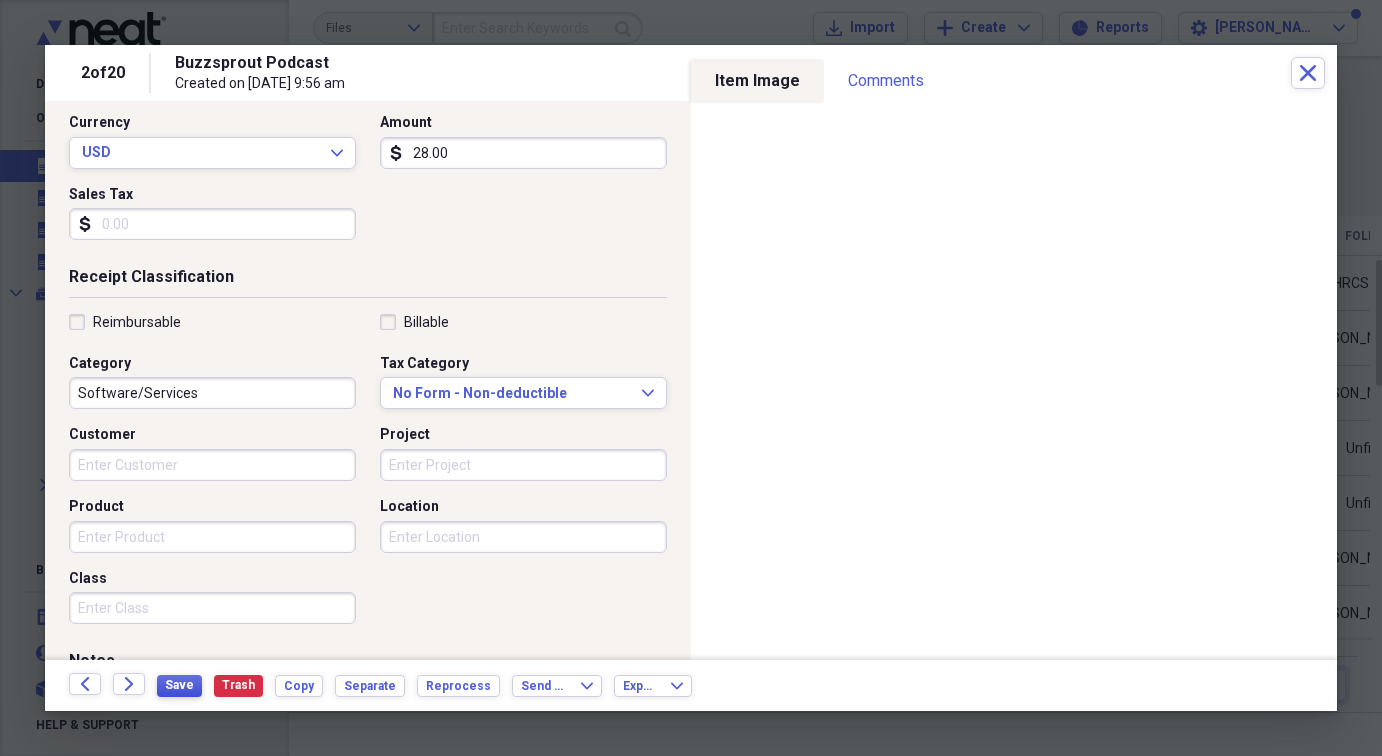 click on "Save" at bounding box center [179, 685] 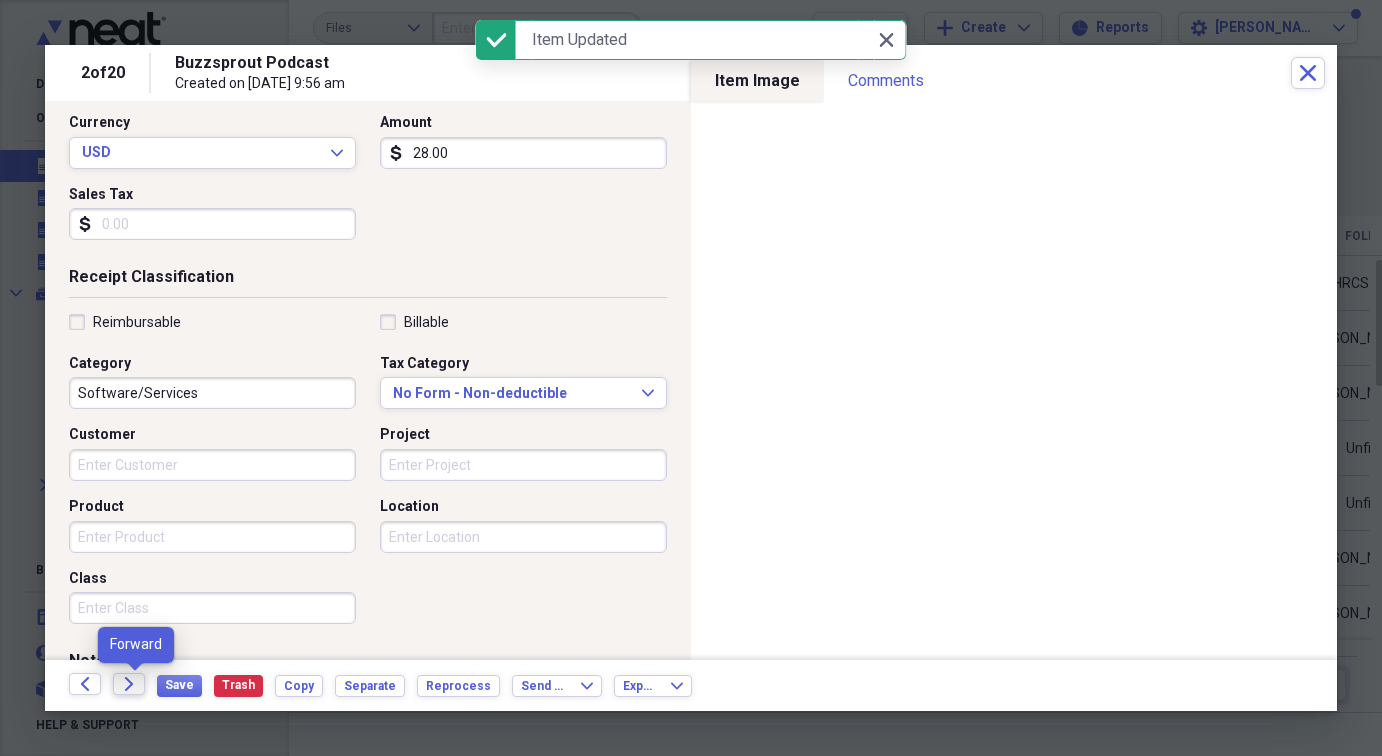 click 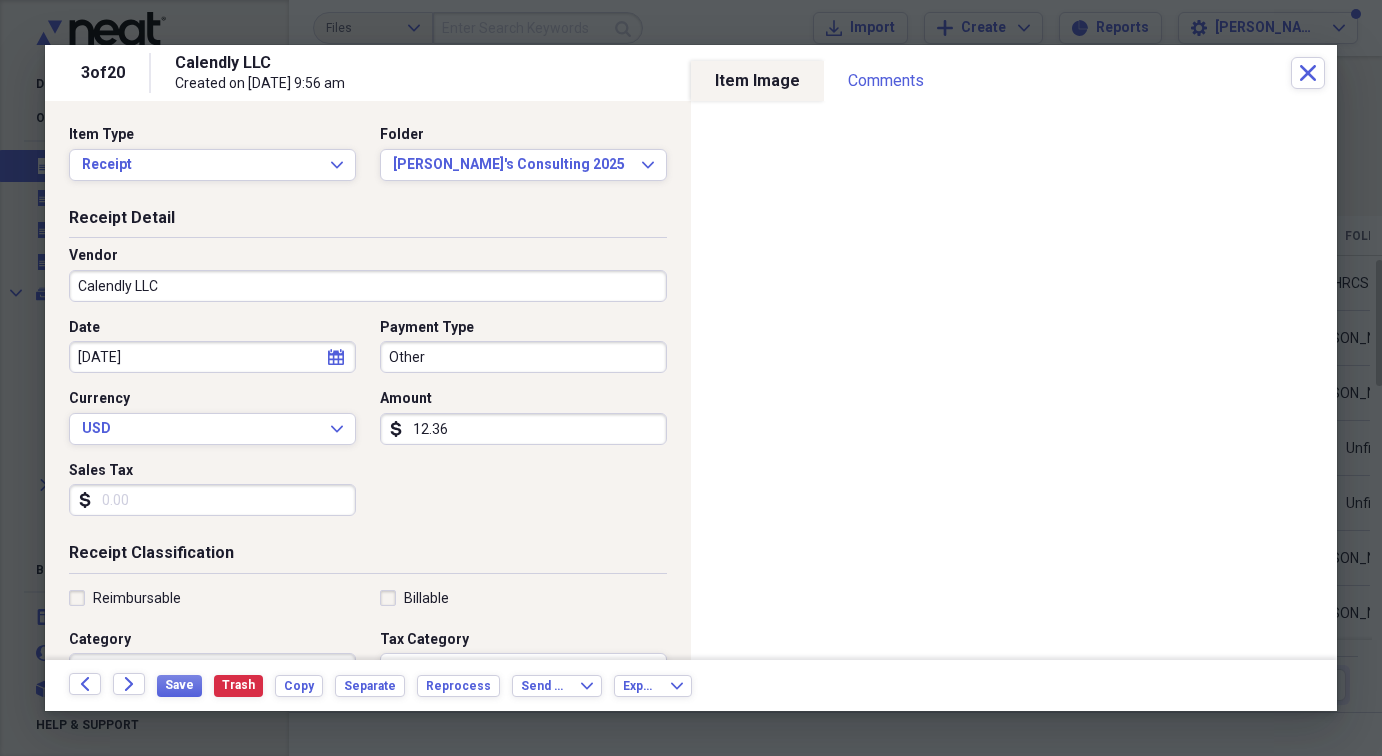 click 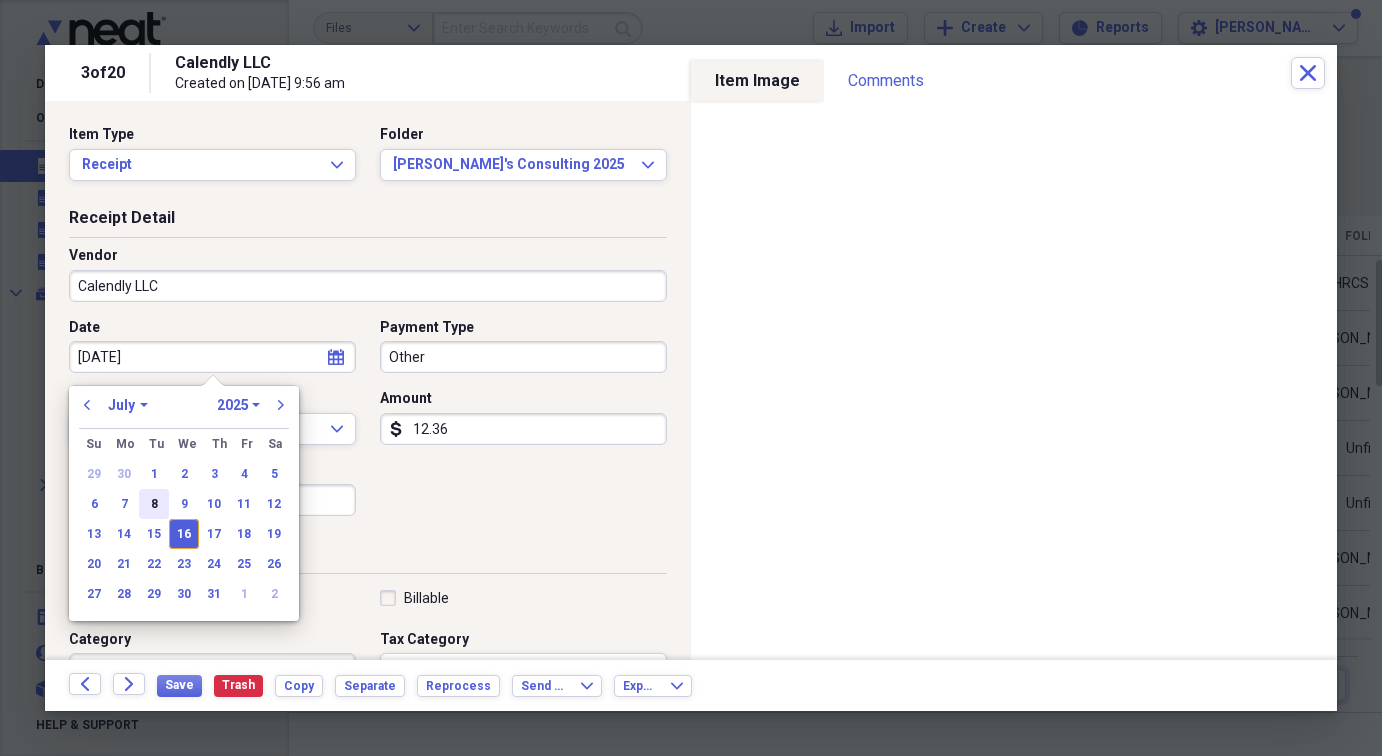 click on "8" at bounding box center (154, 504) 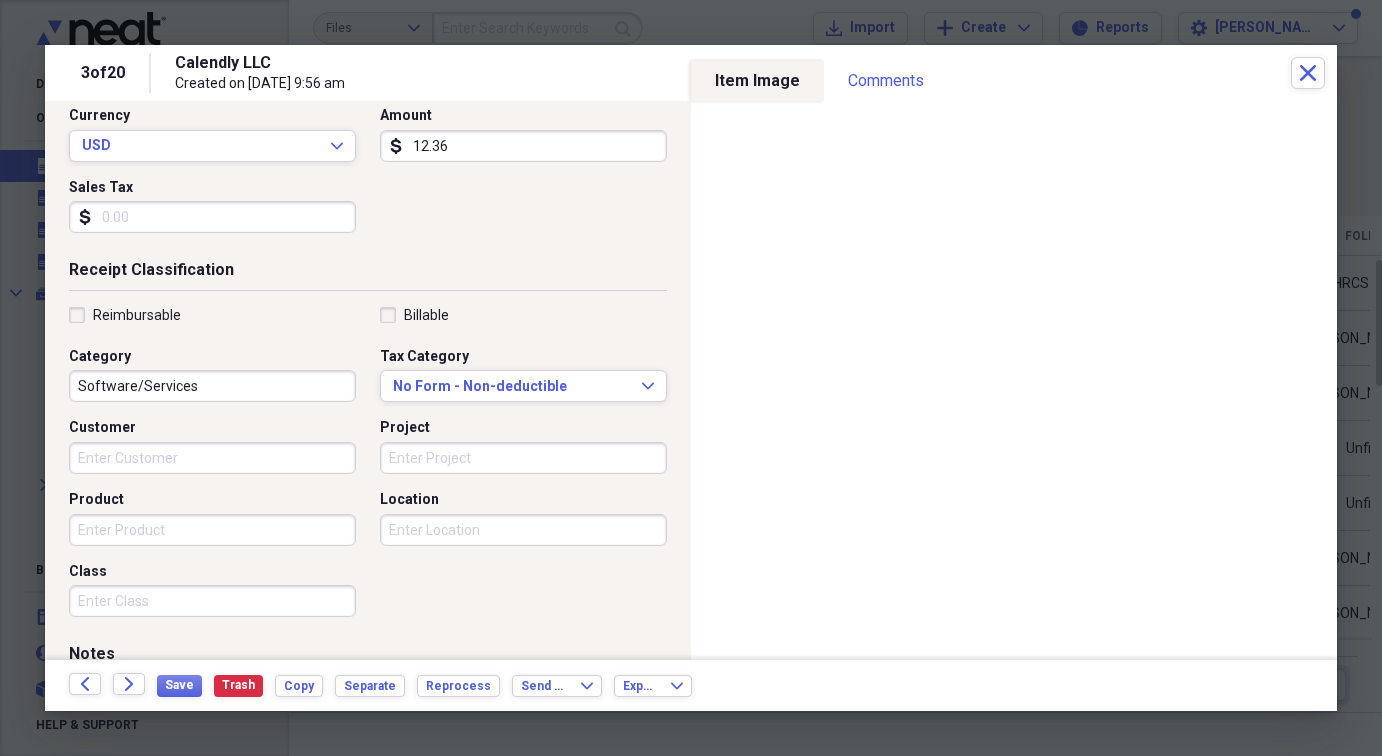 scroll, scrollTop: 286, scrollLeft: 0, axis: vertical 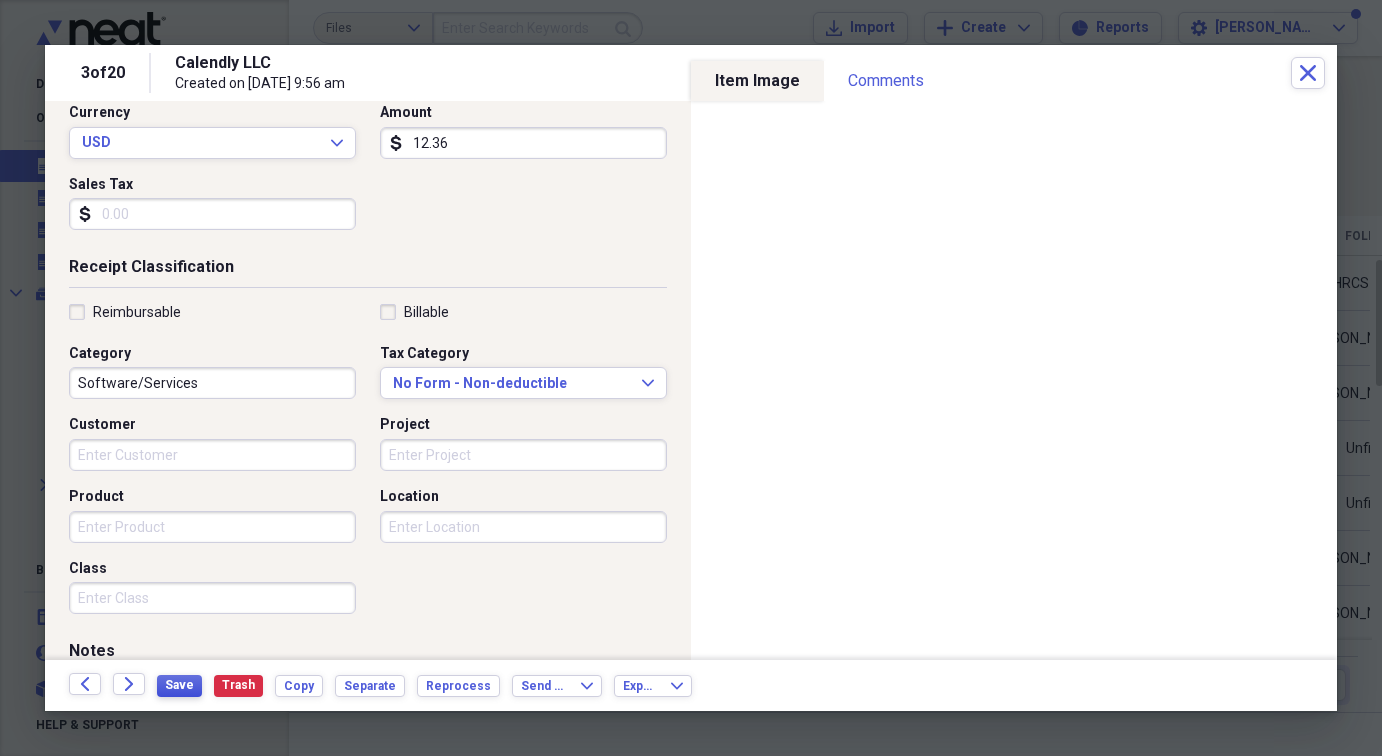 click on "Save" at bounding box center (179, 685) 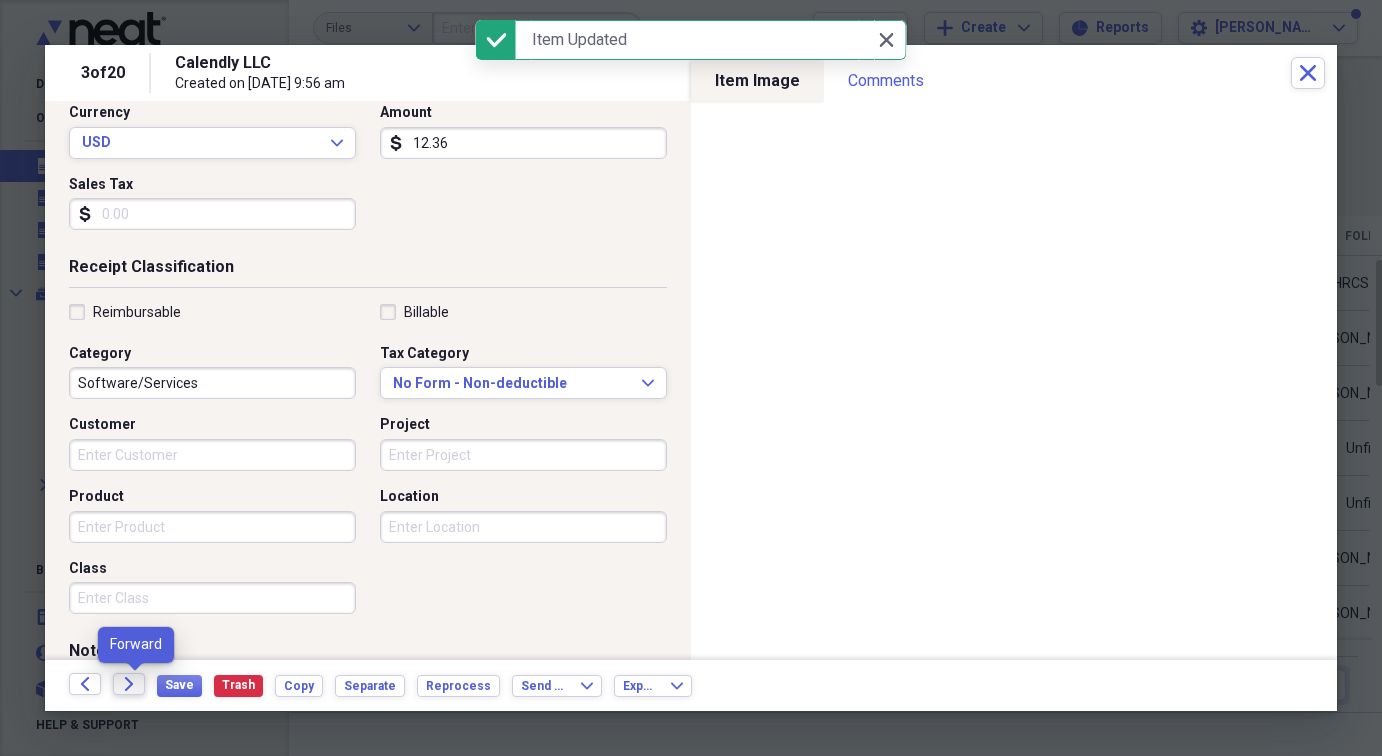 click 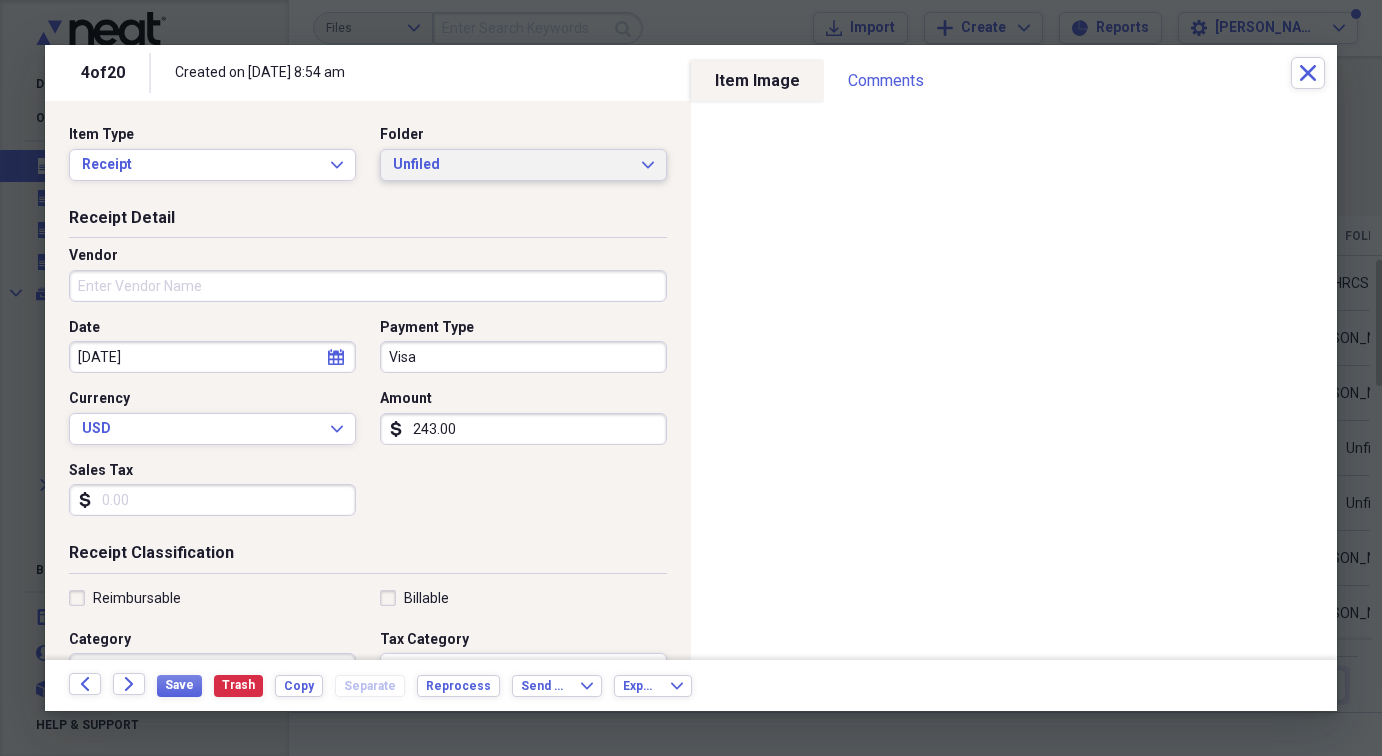 click on "Unfiled" at bounding box center [511, 165] 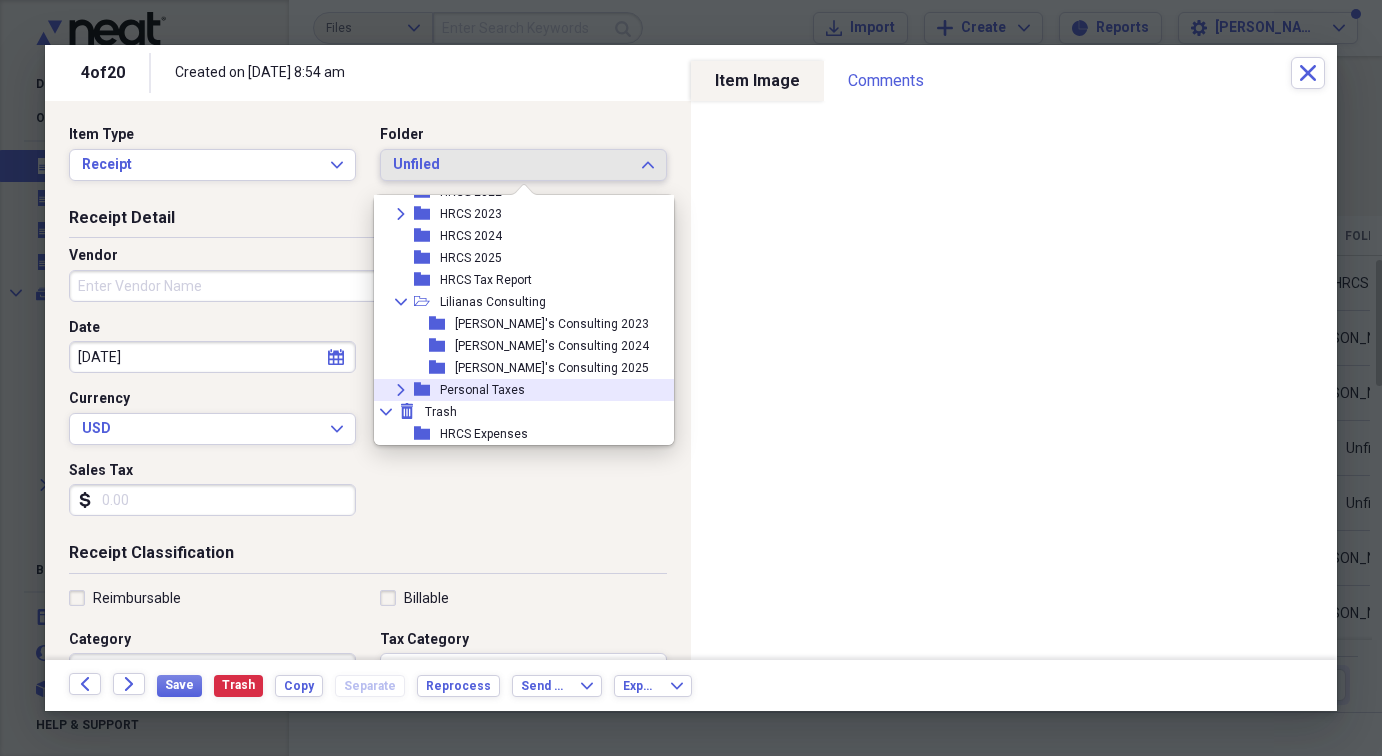 scroll, scrollTop: 161, scrollLeft: 0, axis: vertical 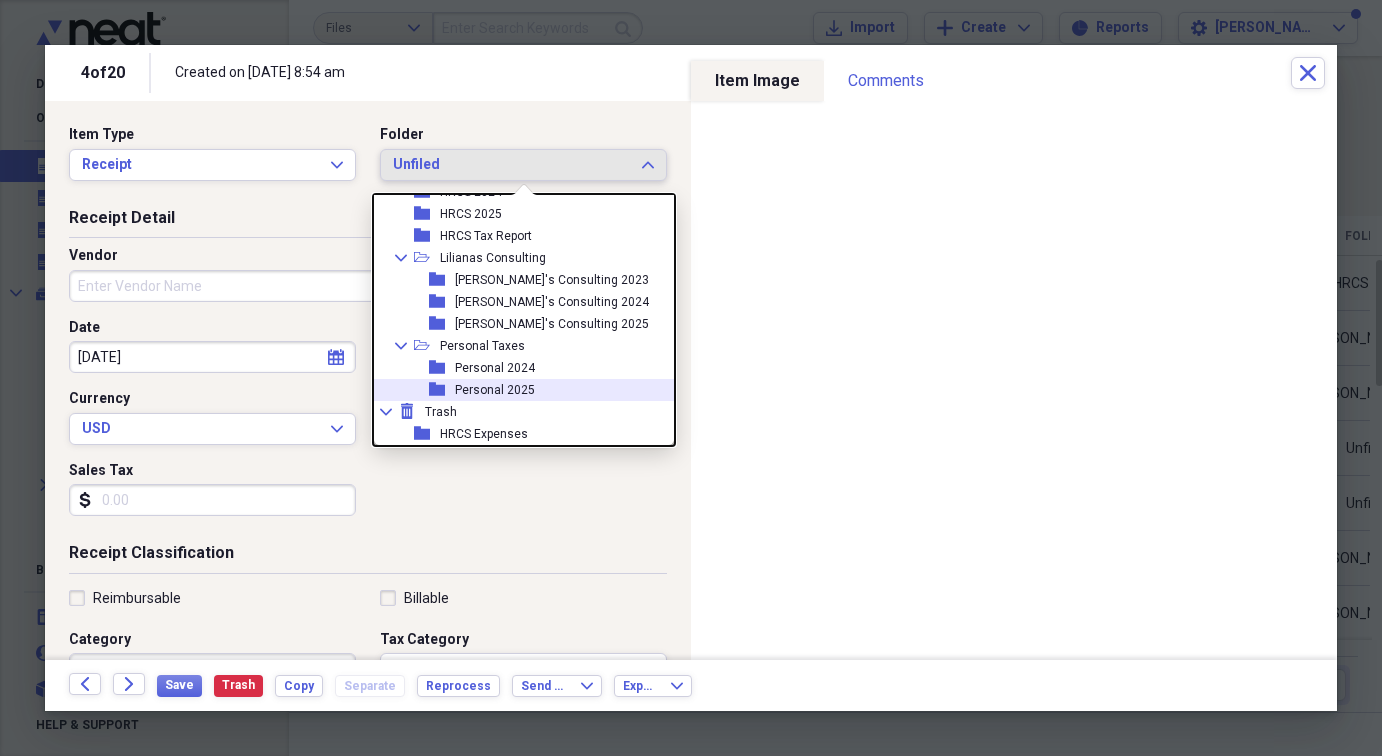 click on "Personal 2025" at bounding box center [495, 390] 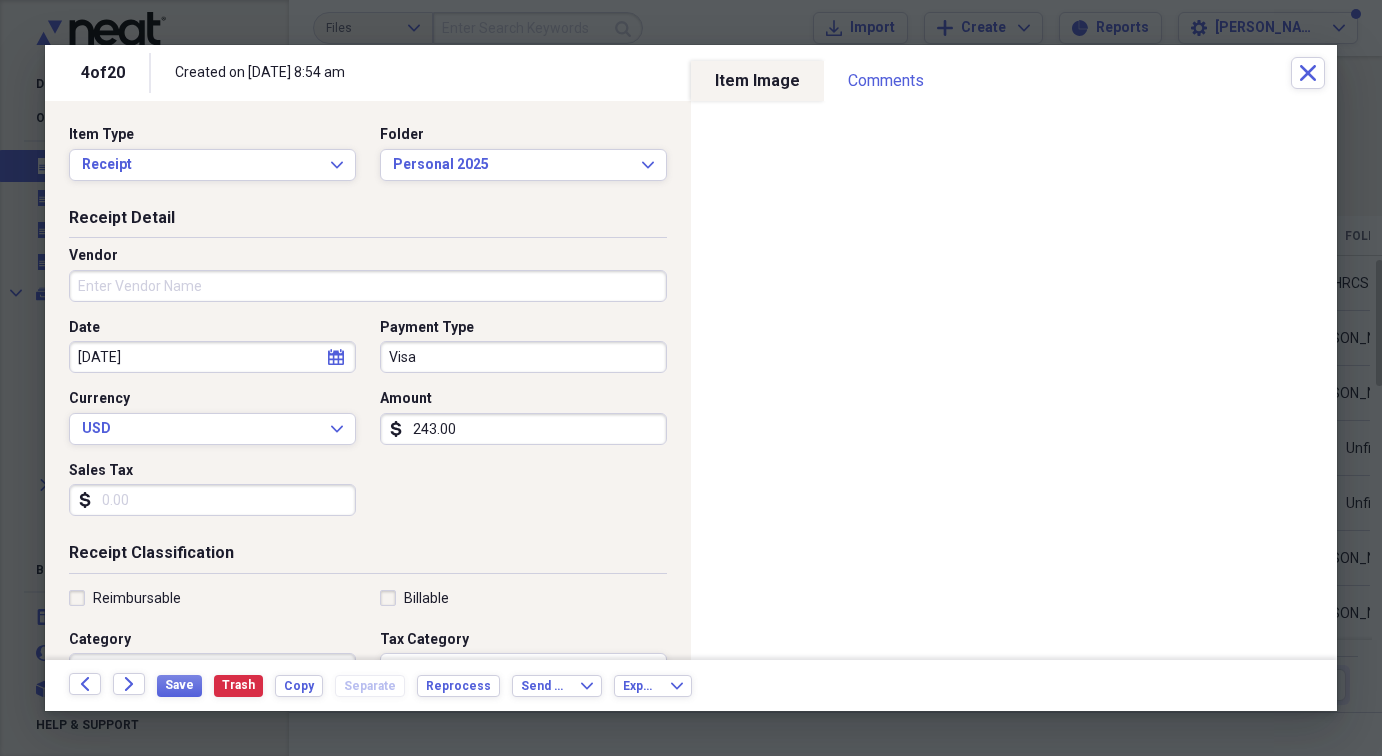 click on "Vendor" at bounding box center [368, 286] 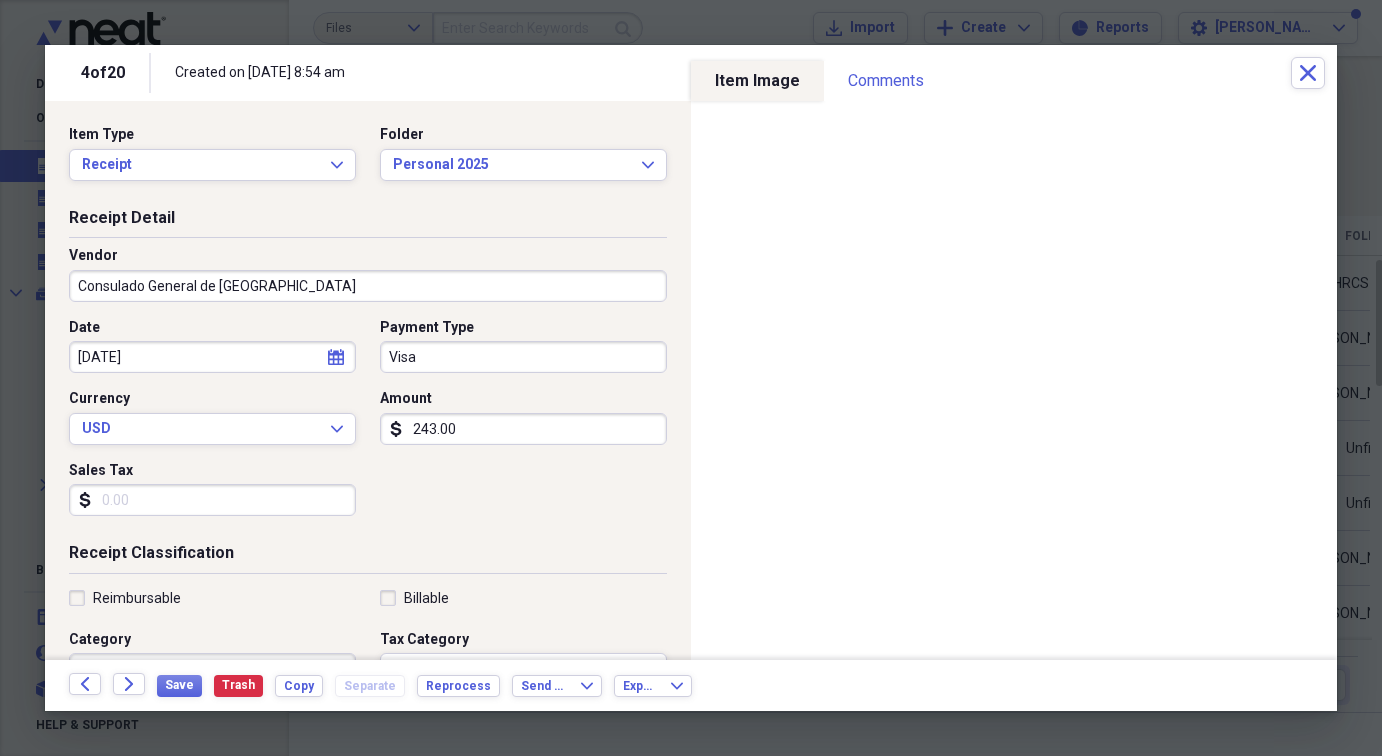 type on "Consulado General de Mexico" 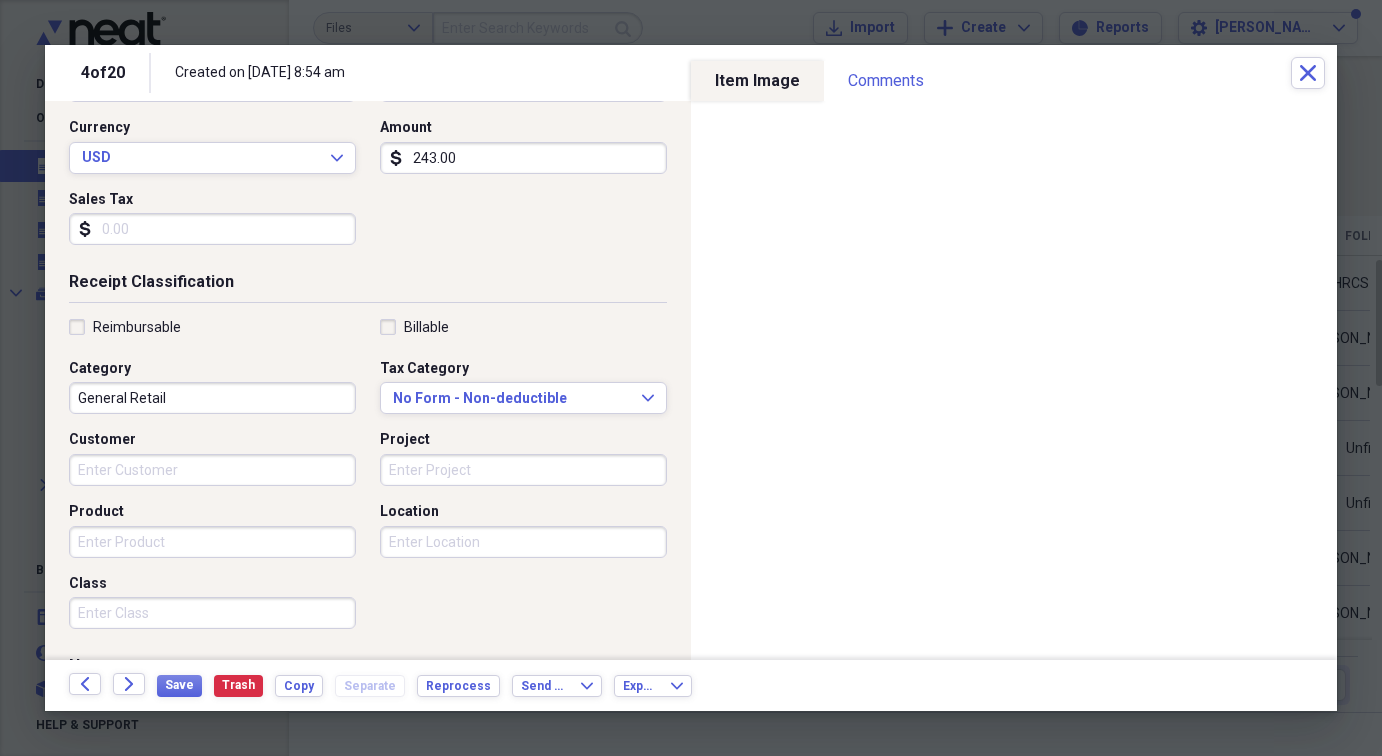scroll, scrollTop: 275, scrollLeft: 0, axis: vertical 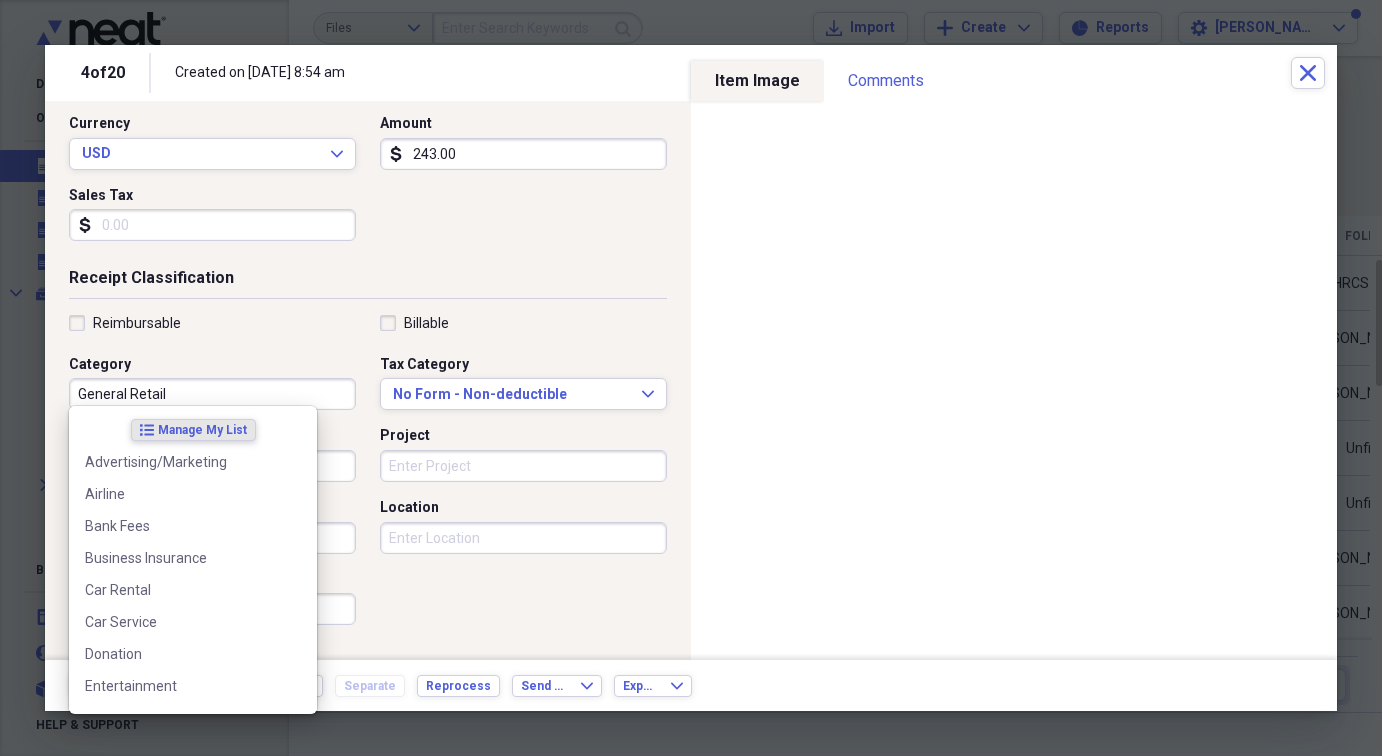 click on "General Retail" at bounding box center [212, 394] 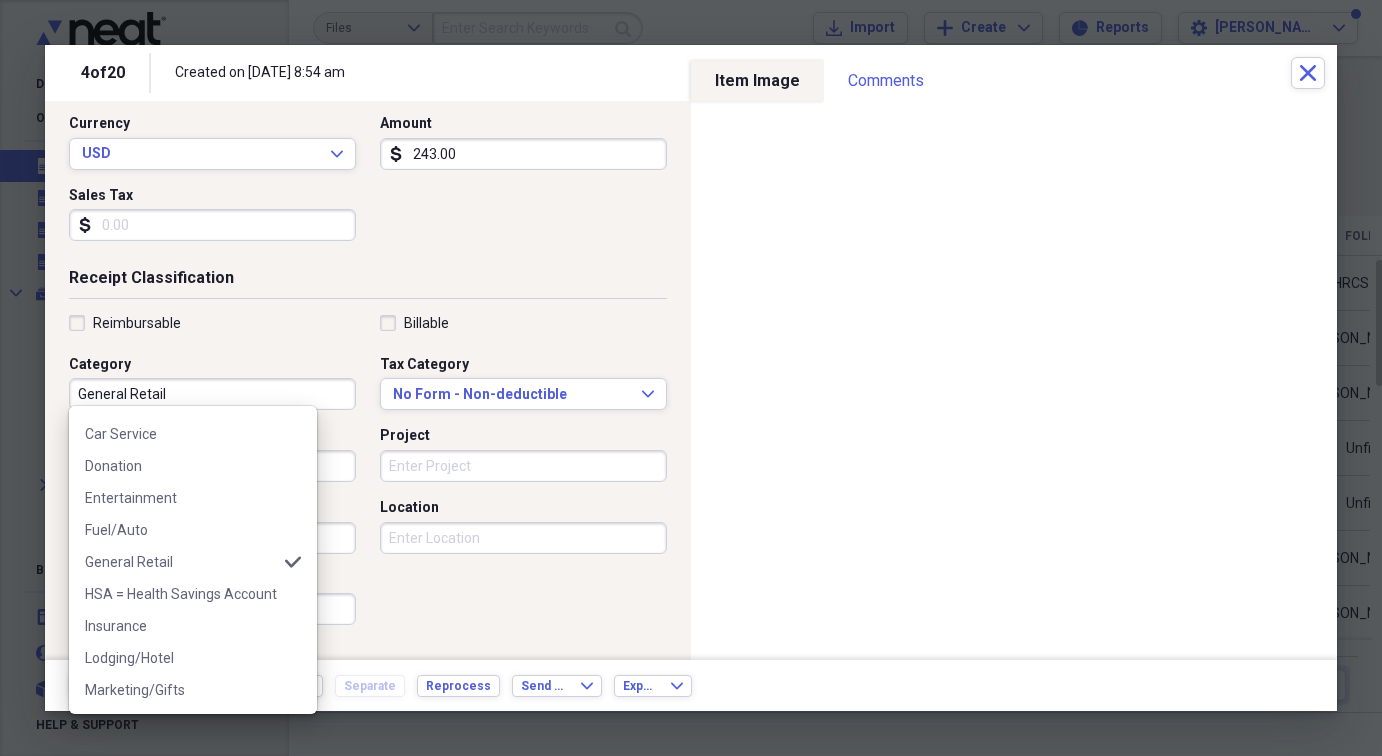 scroll, scrollTop: 191, scrollLeft: 0, axis: vertical 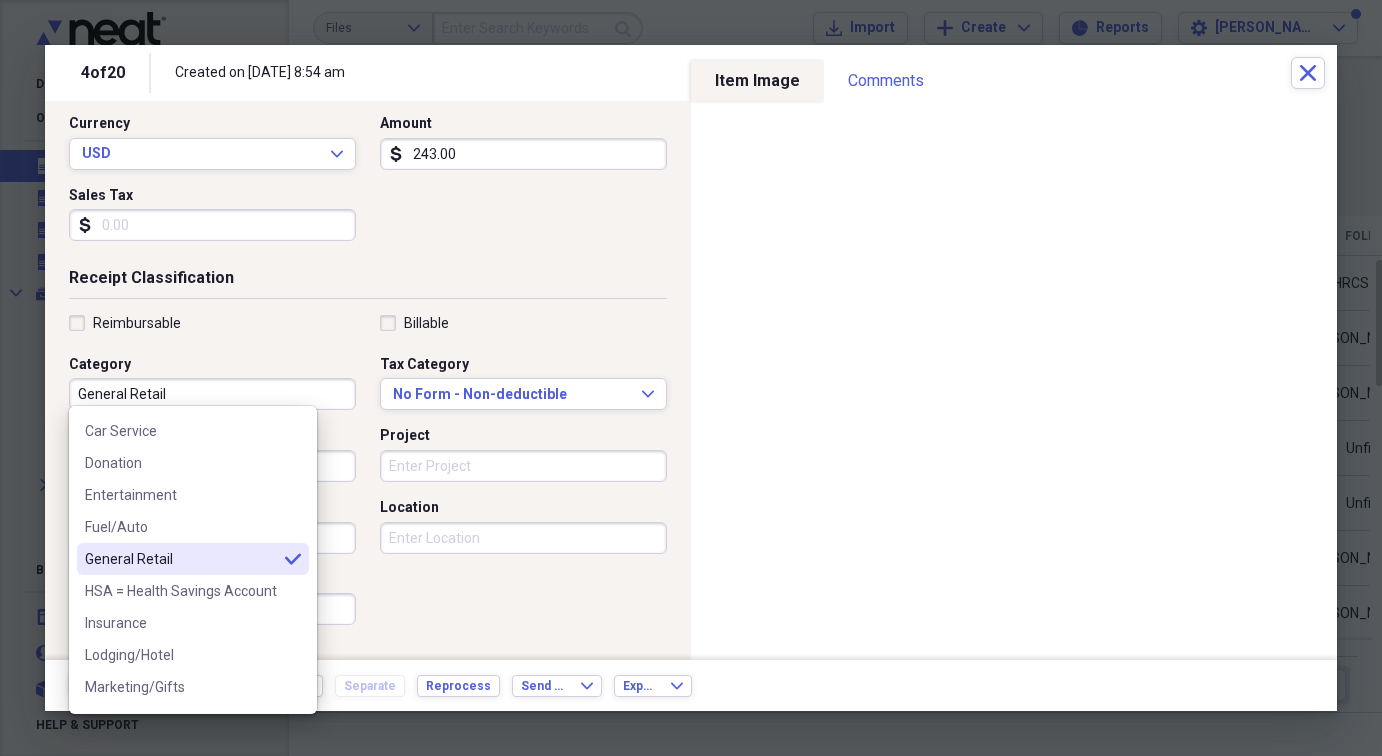 click on "General Retail" at bounding box center (181, 559) 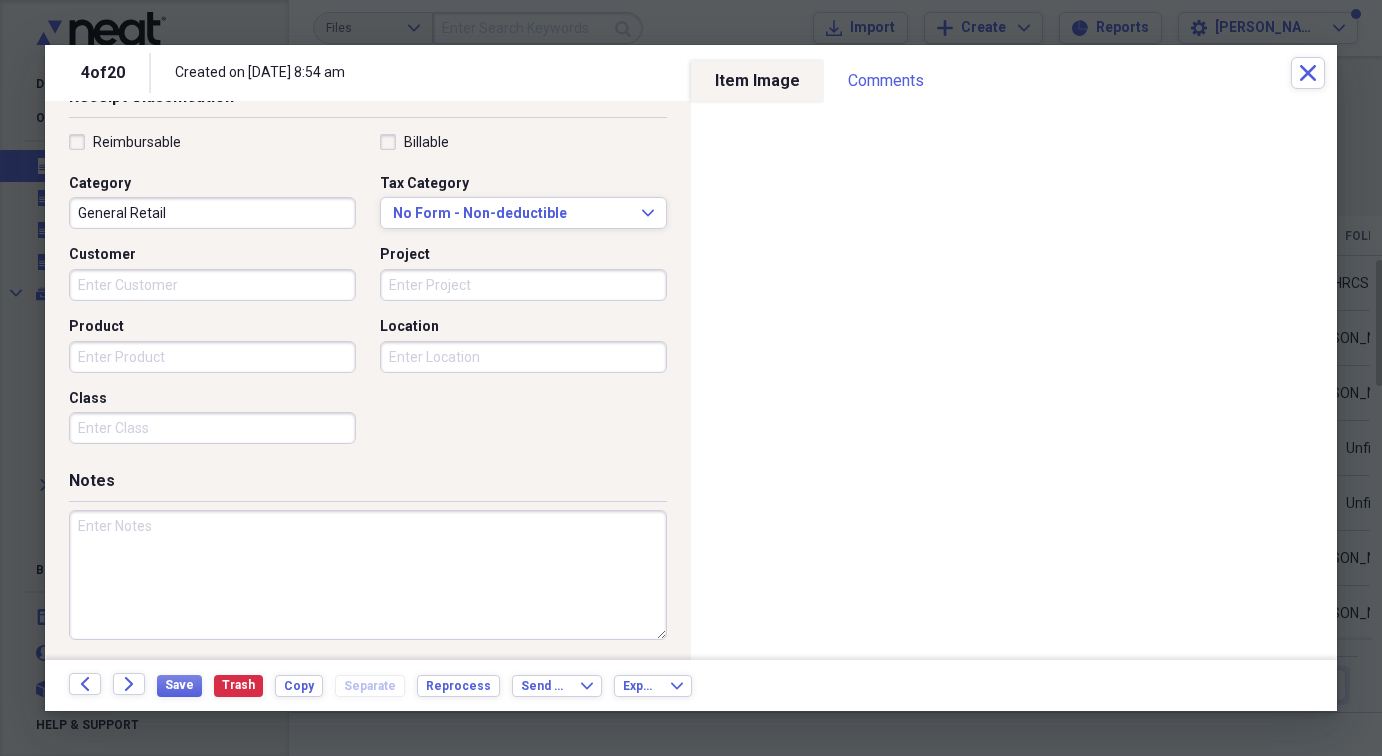 scroll, scrollTop: 455, scrollLeft: 0, axis: vertical 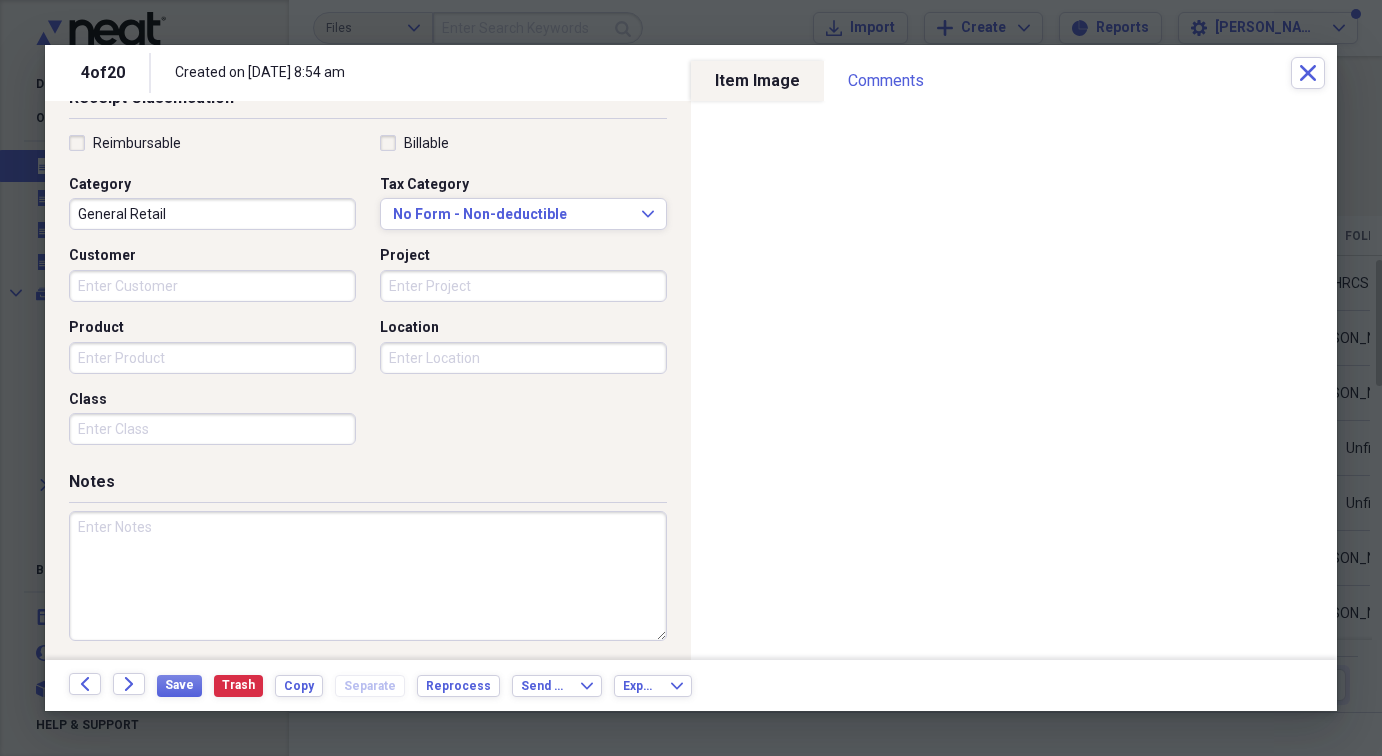 click at bounding box center (368, 576) 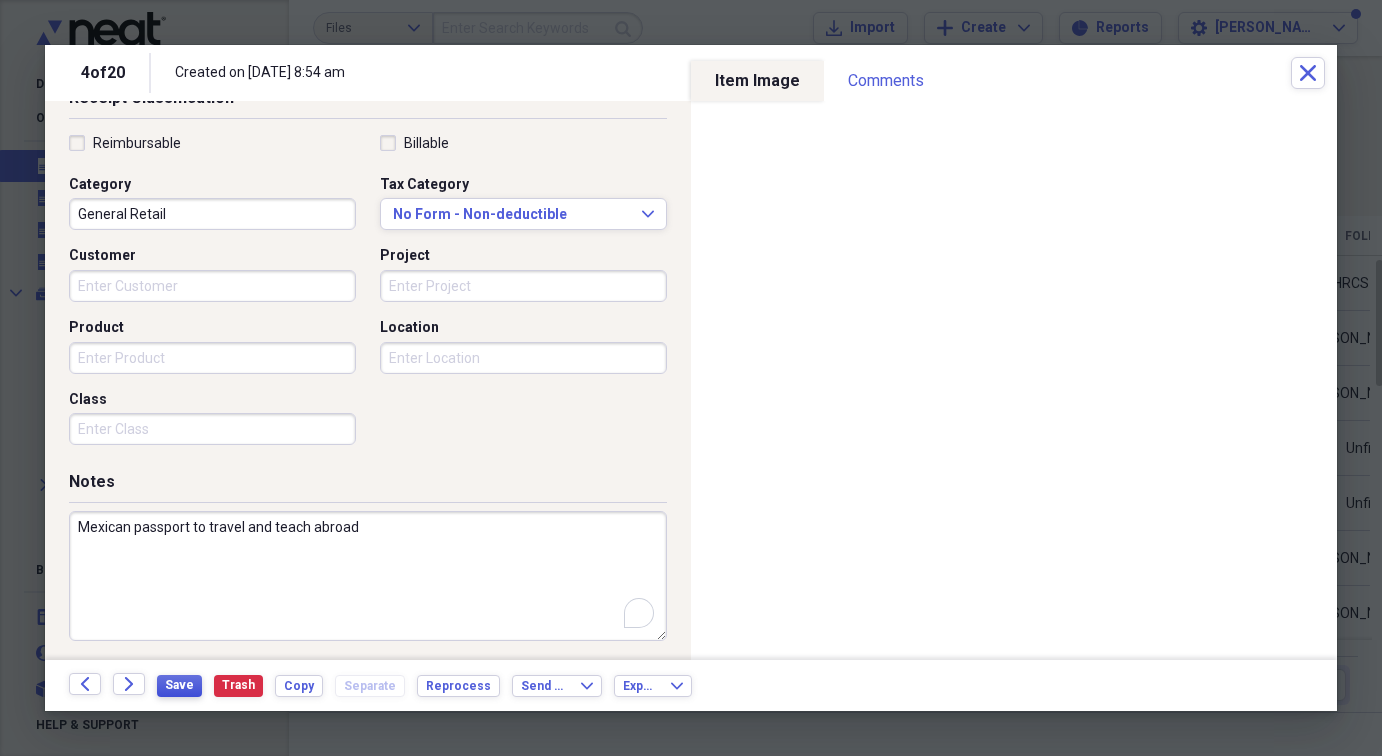 click on "Save" at bounding box center [179, 685] 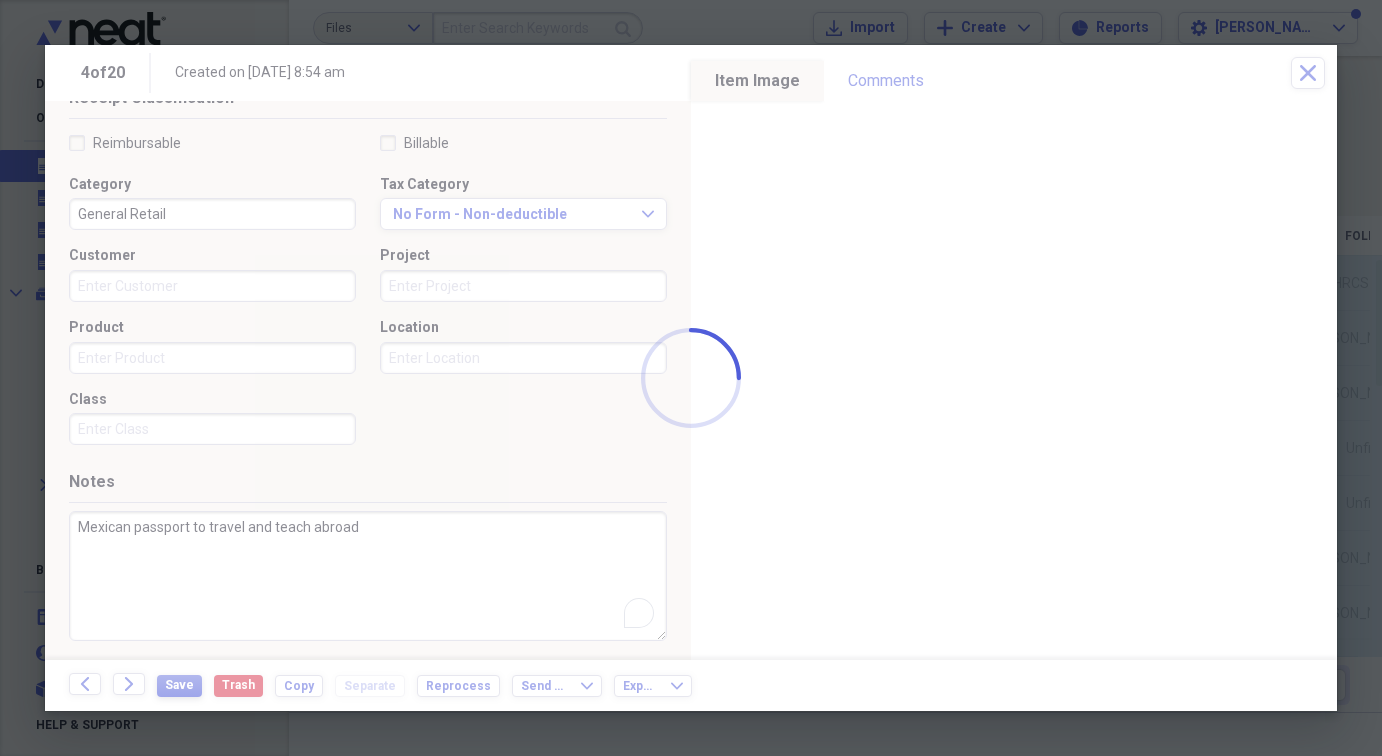 type on "Mexican passport to travel and teach abroad" 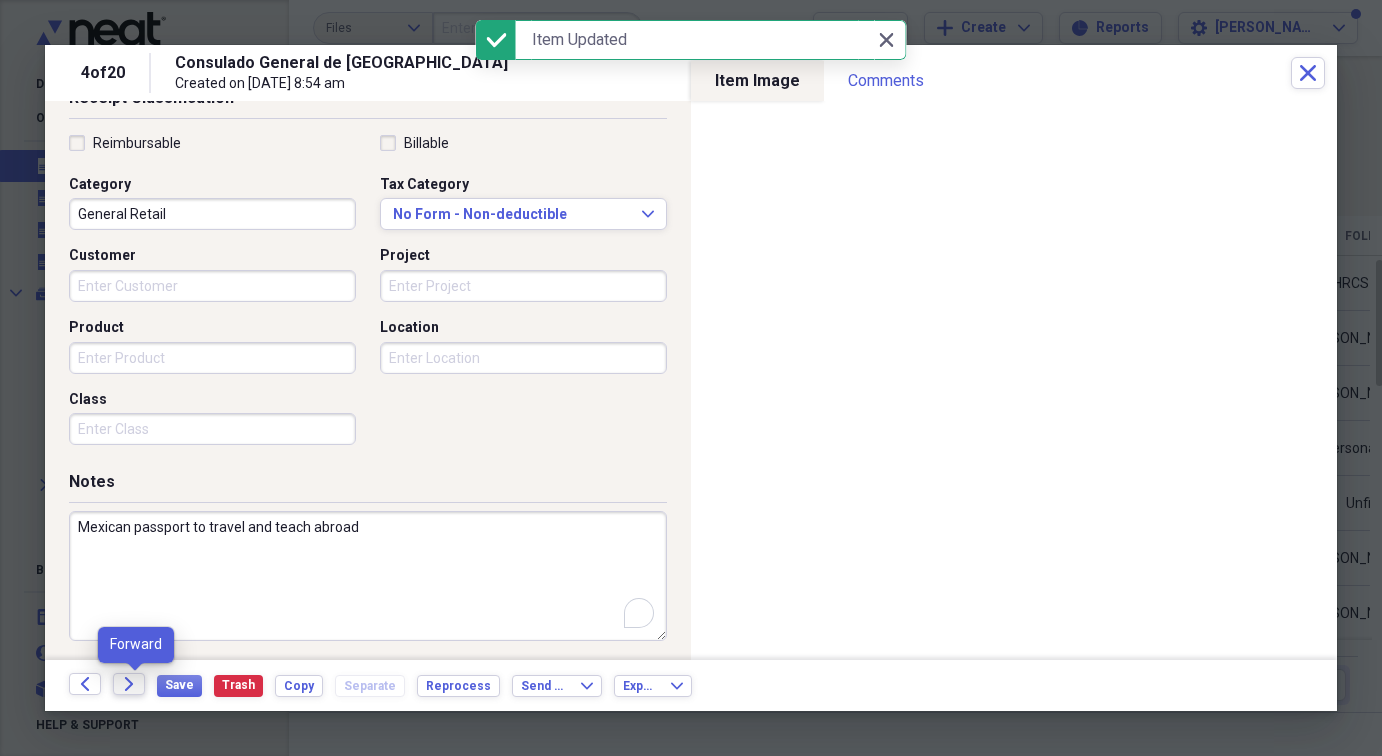click on "Forward" 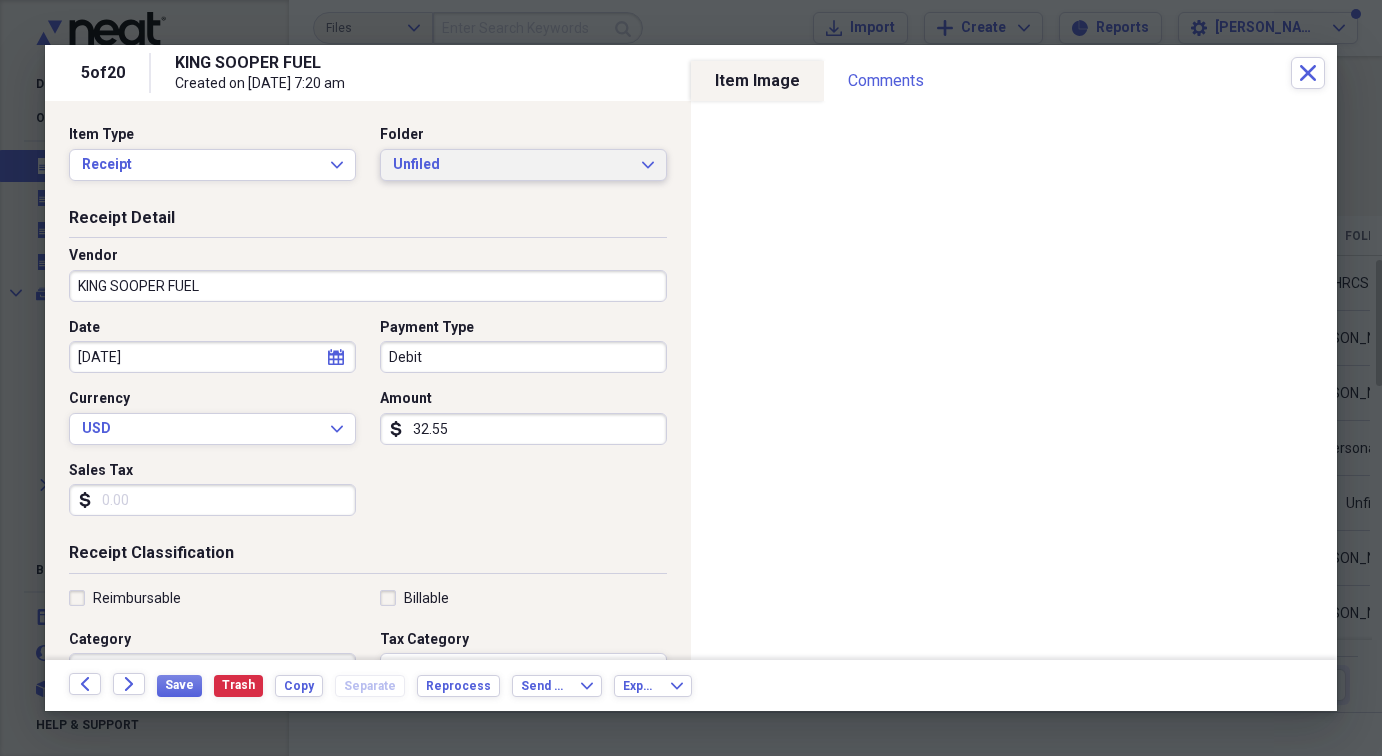 click on "Unfiled" at bounding box center [511, 165] 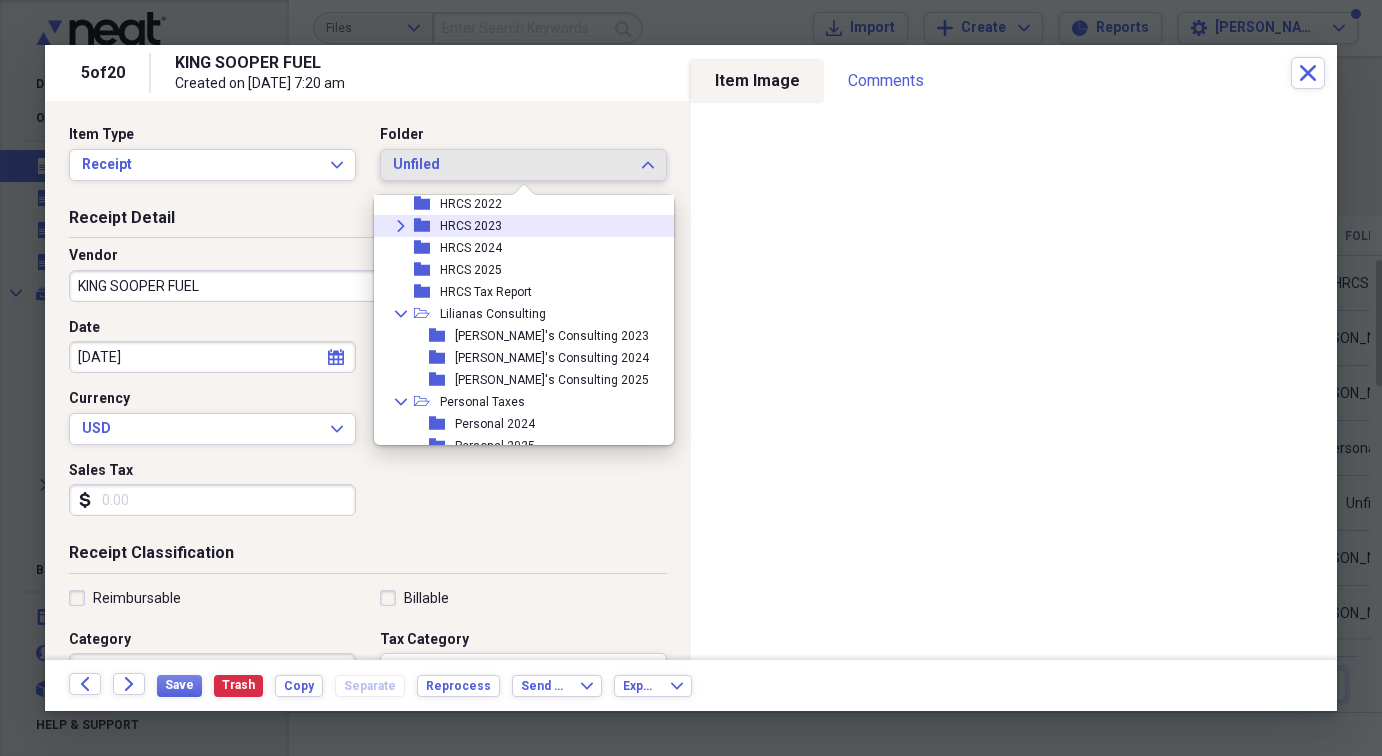scroll, scrollTop: 155, scrollLeft: 0, axis: vertical 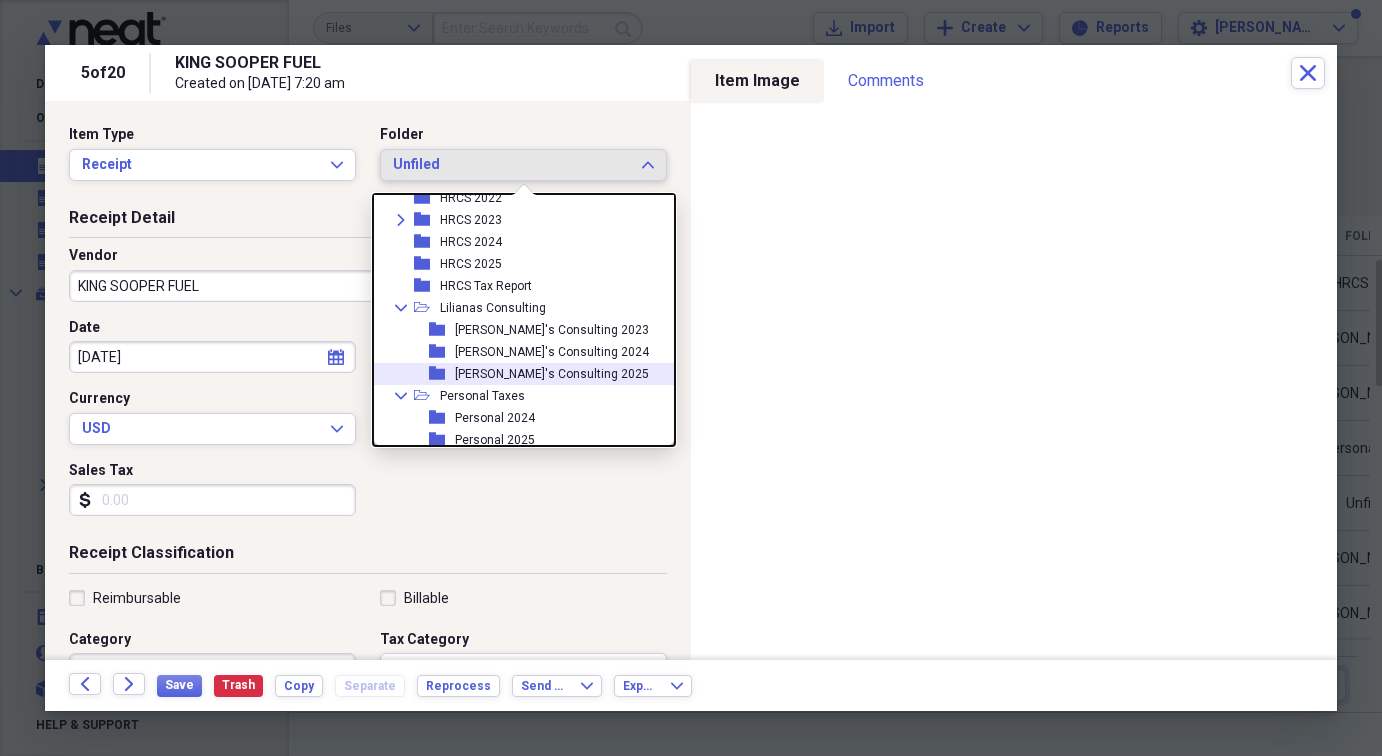 click on "Liliana's Consulting 2025" at bounding box center (552, 374) 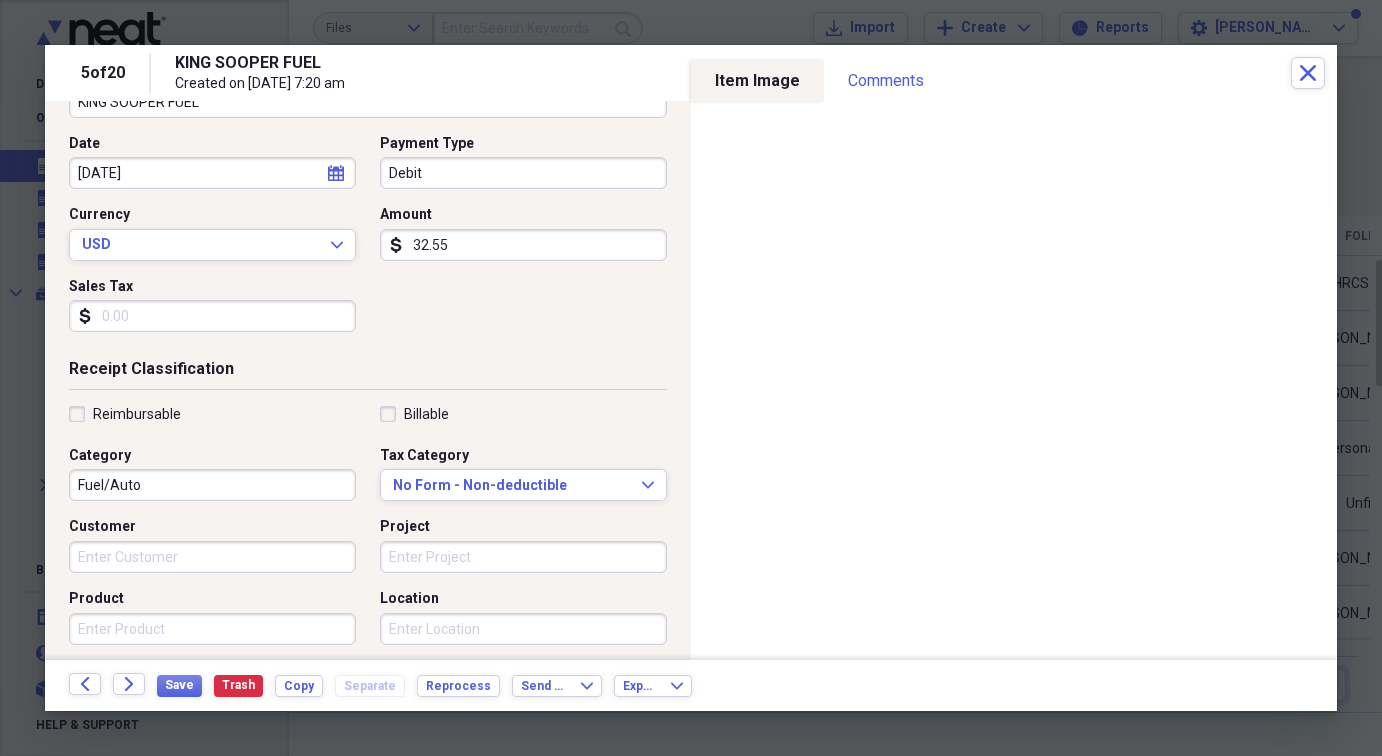 scroll, scrollTop: 211, scrollLeft: 0, axis: vertical 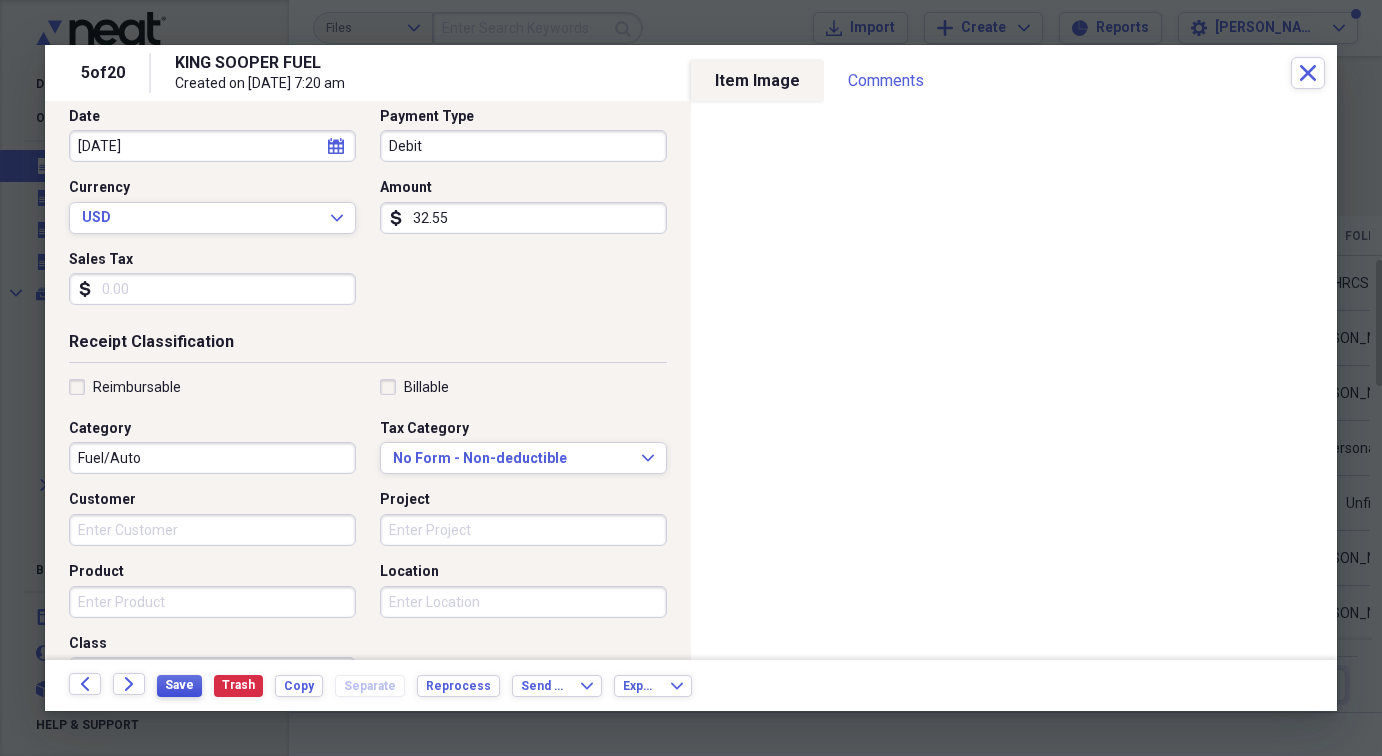 click on "Save" at bounding box center [179, 685] 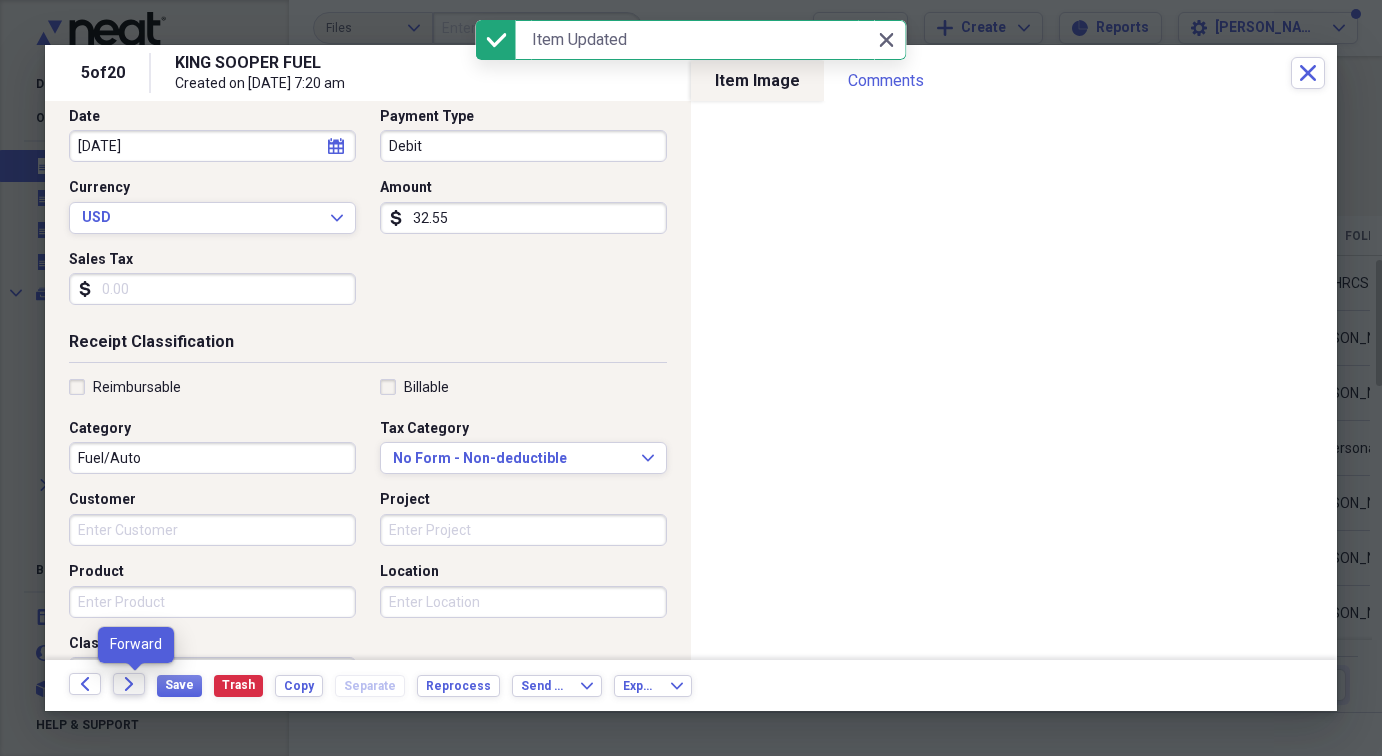 click on "Forward" 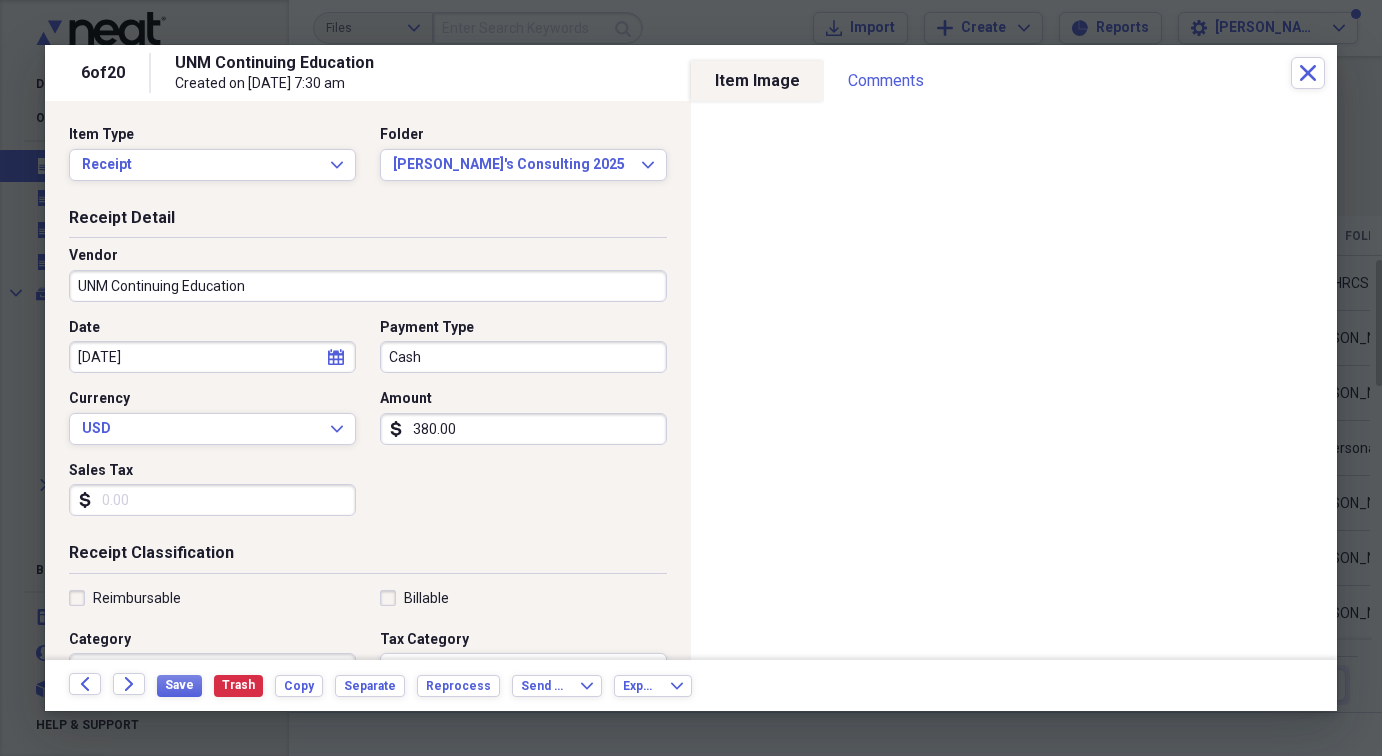click on "Cash" at bounding box center [523, 357] 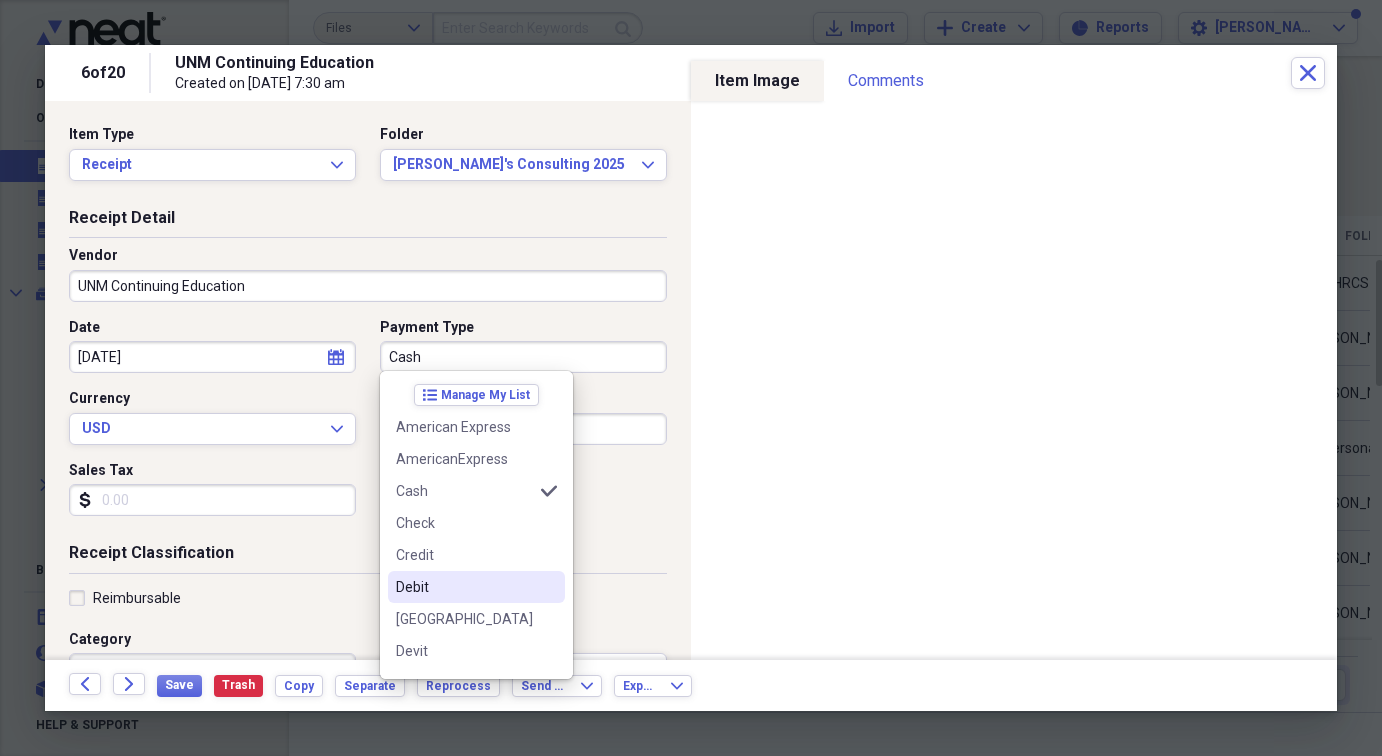 click on "Debit" at bounding box center (464, 587) 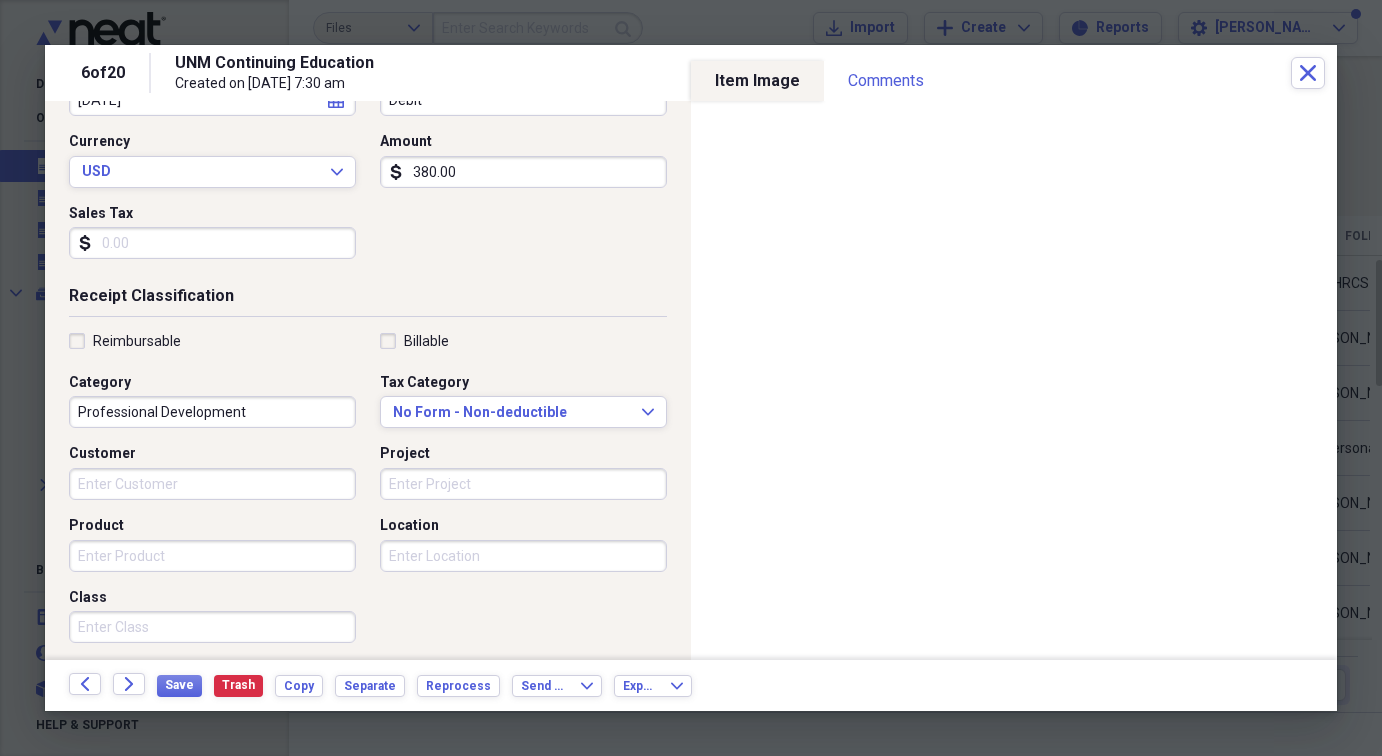 scroll, scrollTop: 297, scrollLeft: 0, axis: vertical 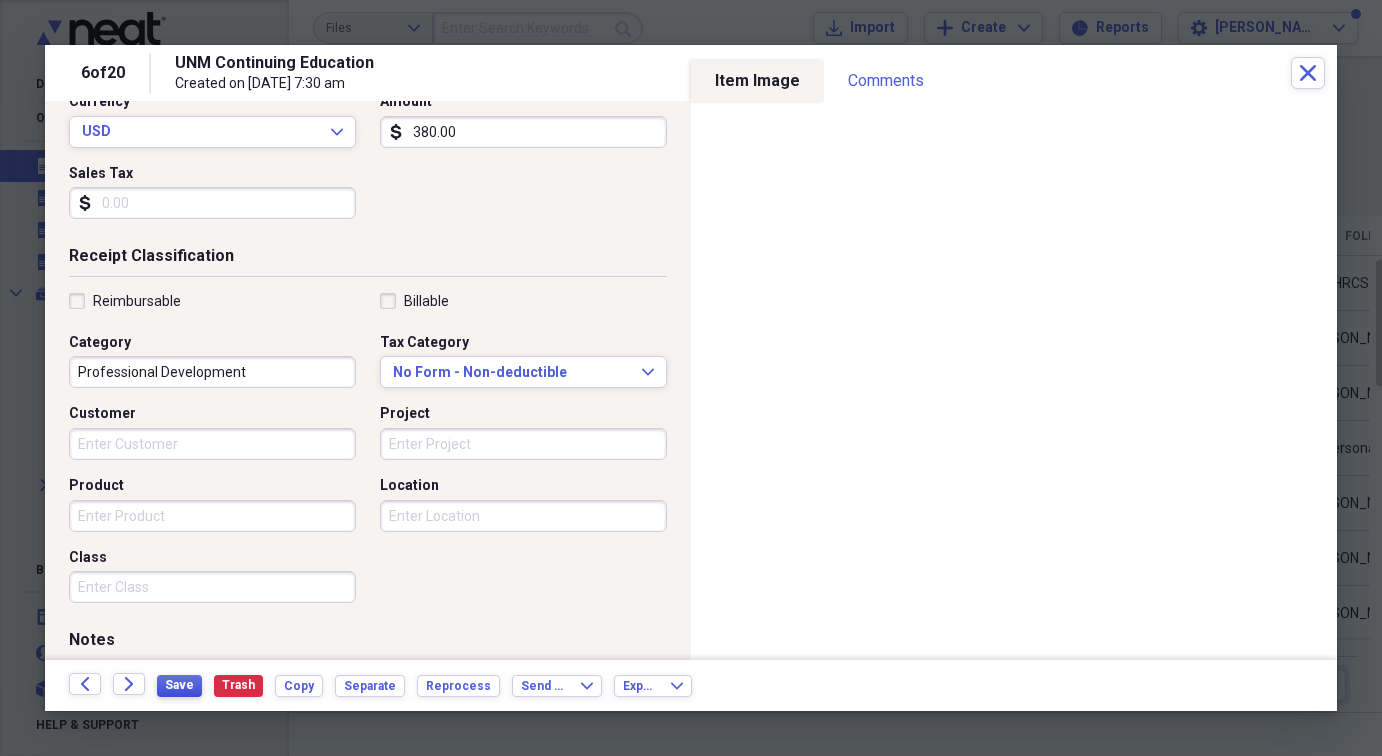 click on "Save" at bounding box center (179, 685) 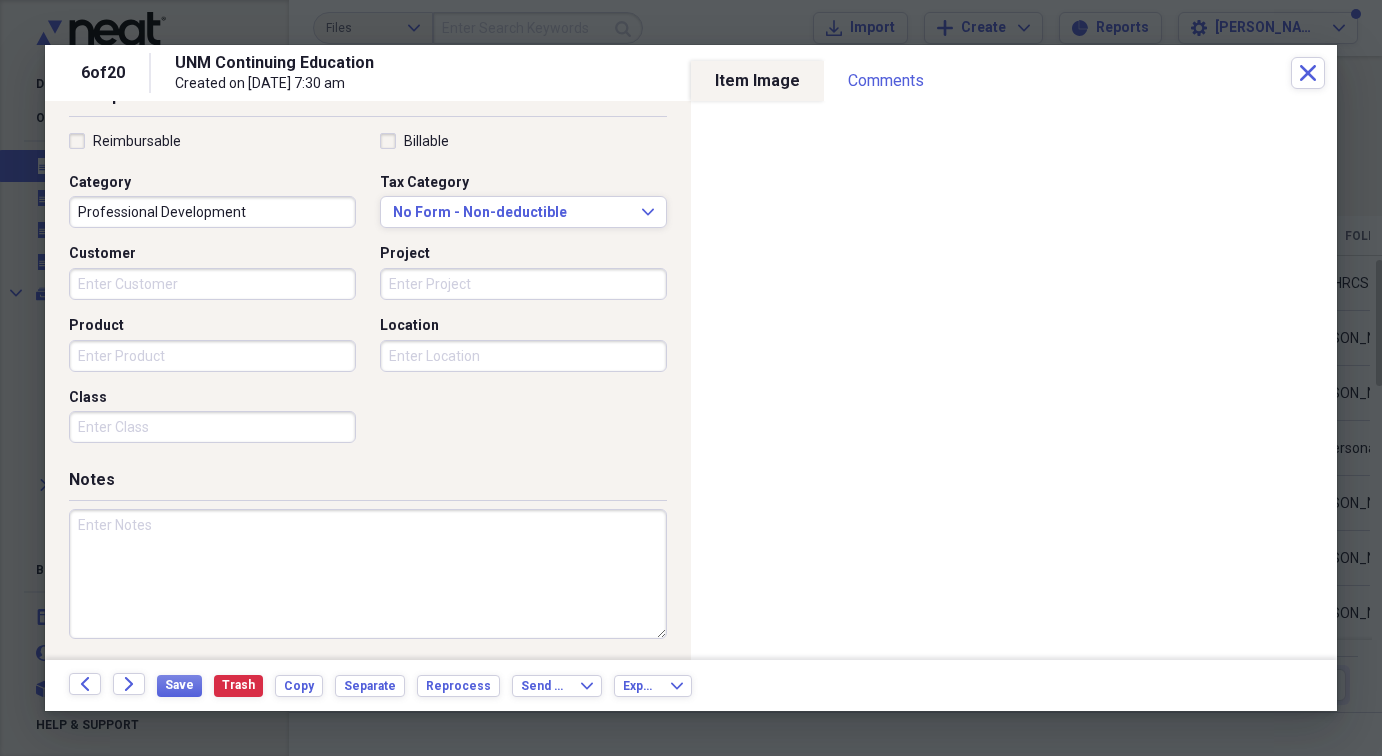 scroll, scrollTop: 455, scrollLeft: 0, axis: vertical 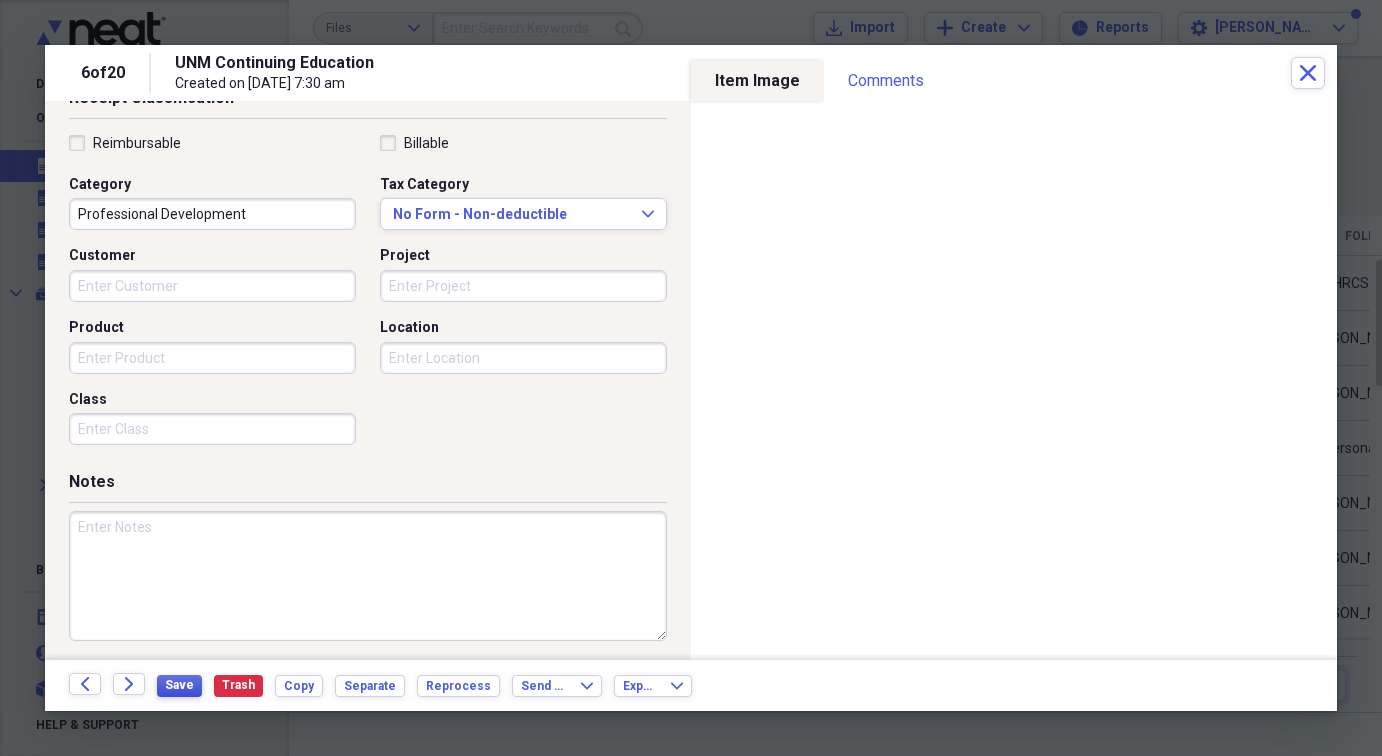 click on "Save" at bounding box center [179, 685] 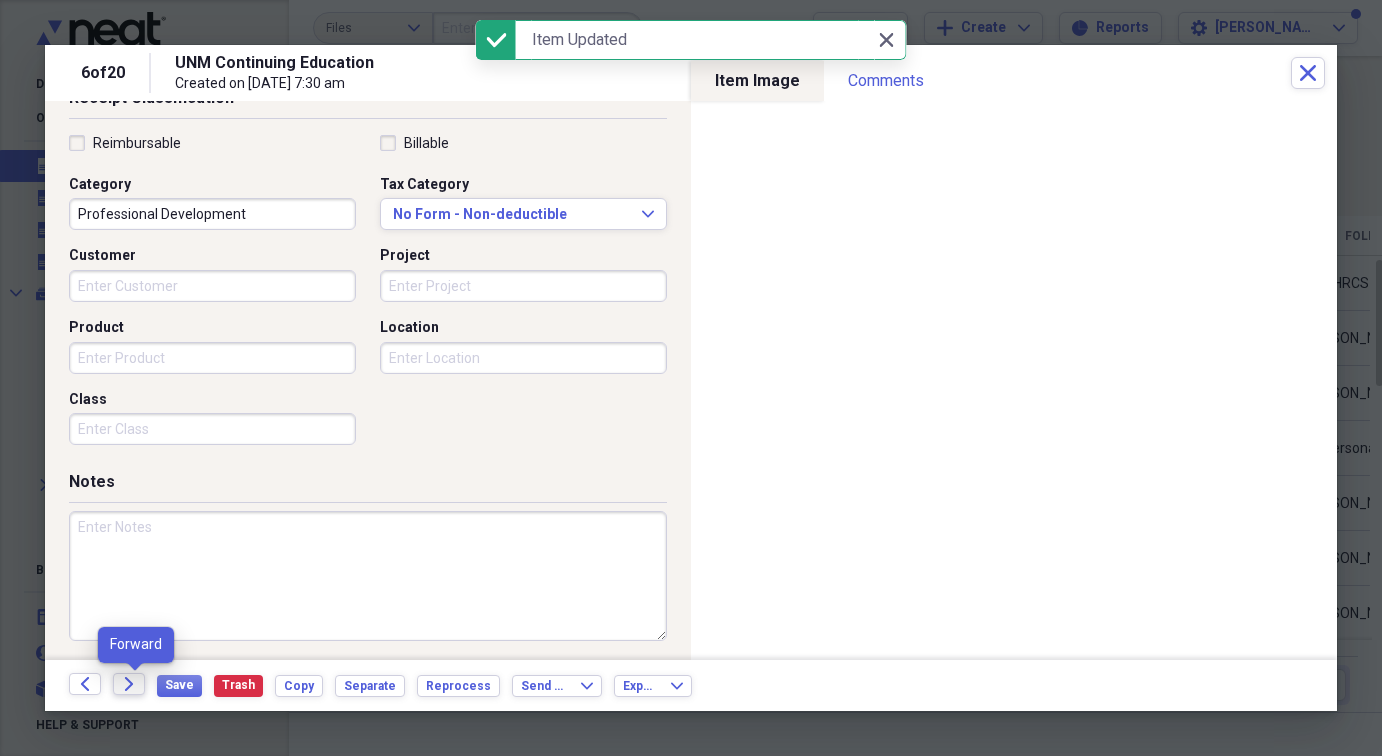 click on "Forward" 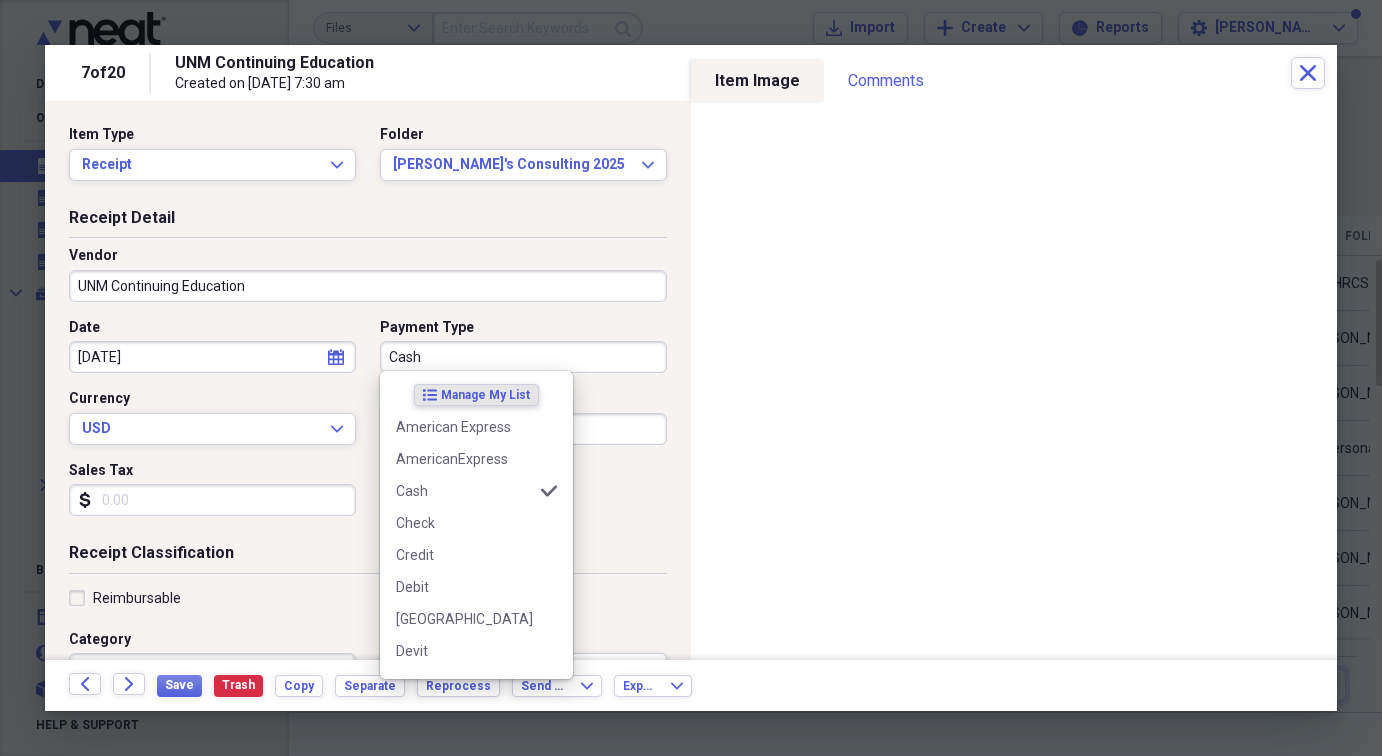 click on "Cash" at bounding box center (523, 357) 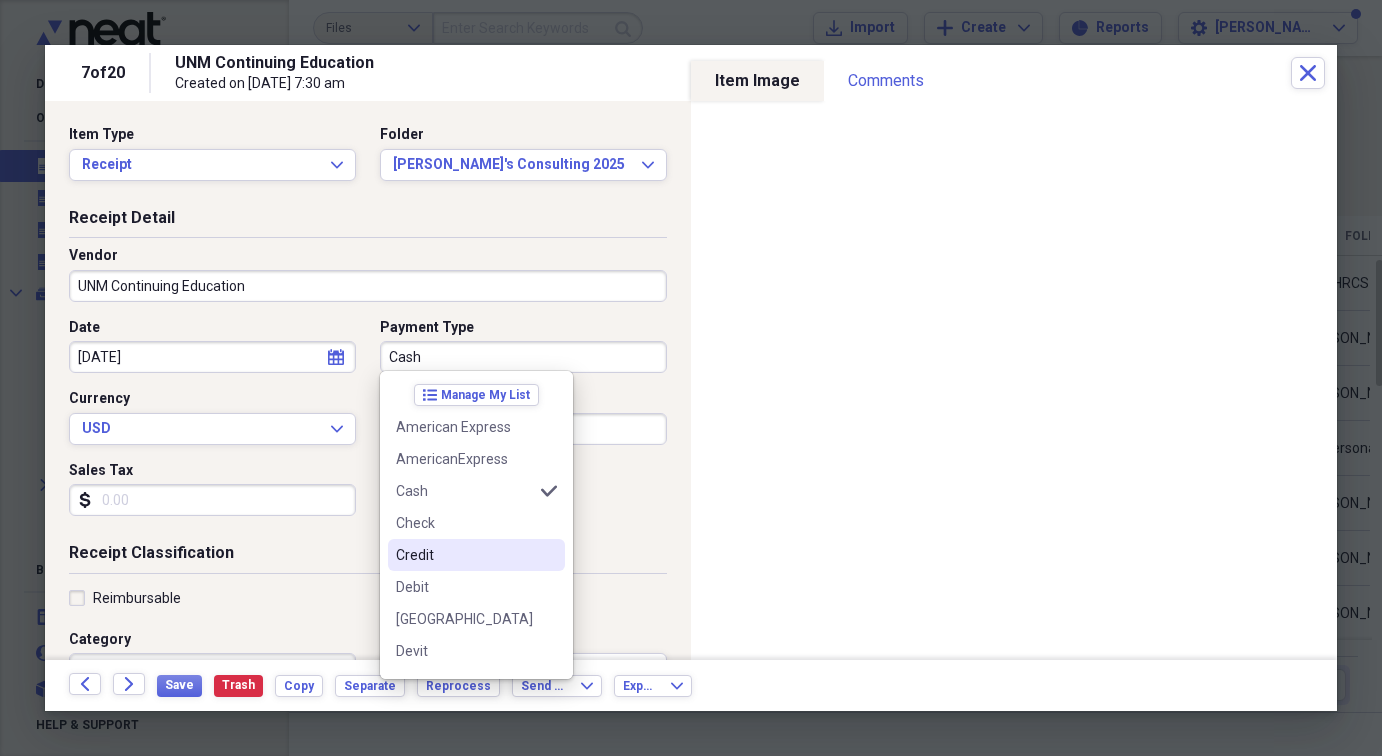 click on "Credit" at bounding box center [464, 555] 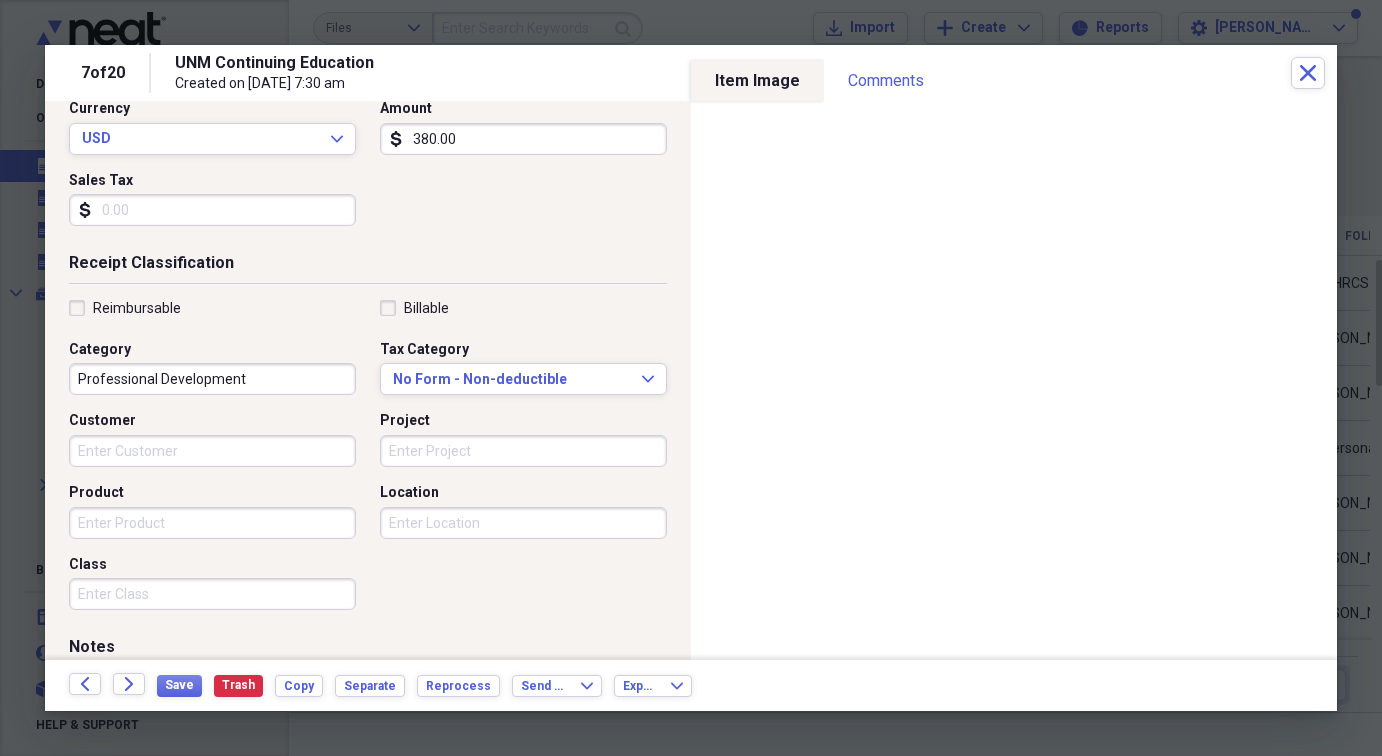 scroll, scrollTop: 300, scrollLeft: 0, axis: vertical 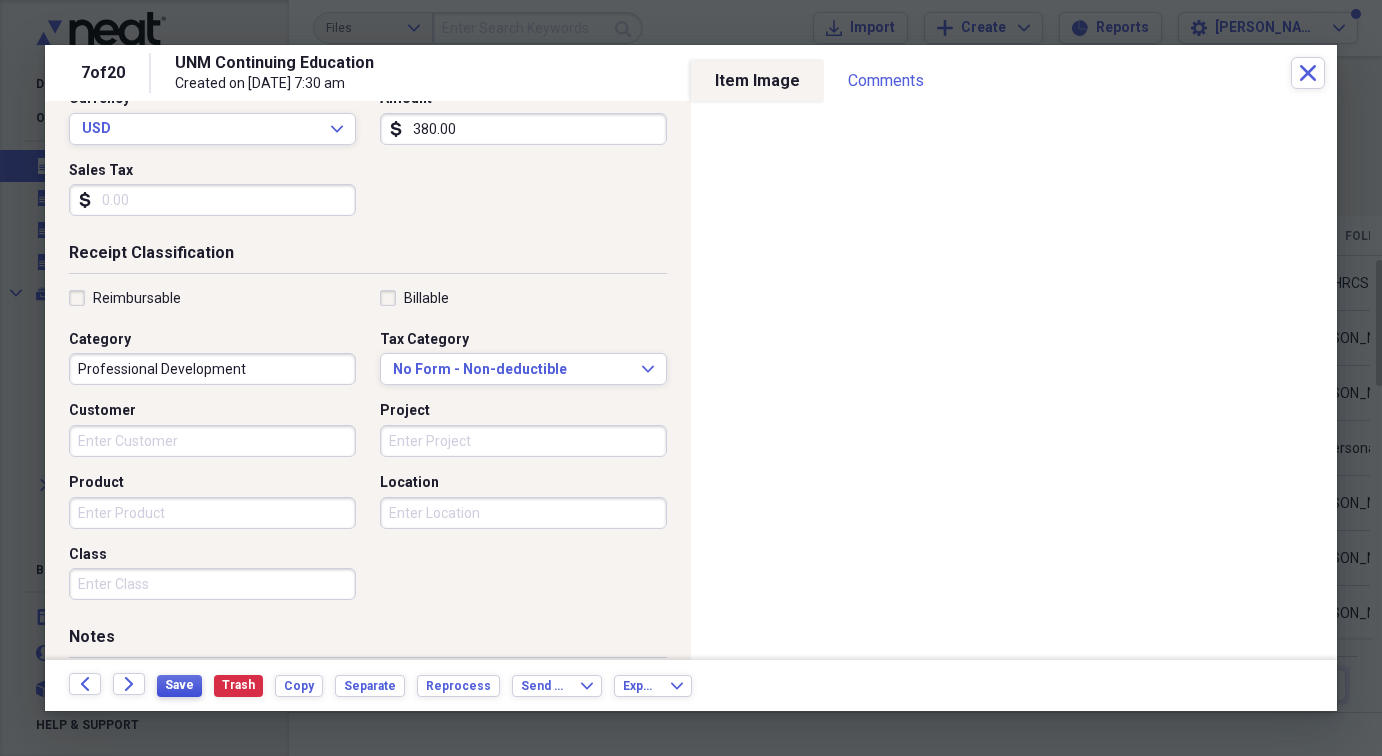 click on "Save" at bounding box center (179, 685) 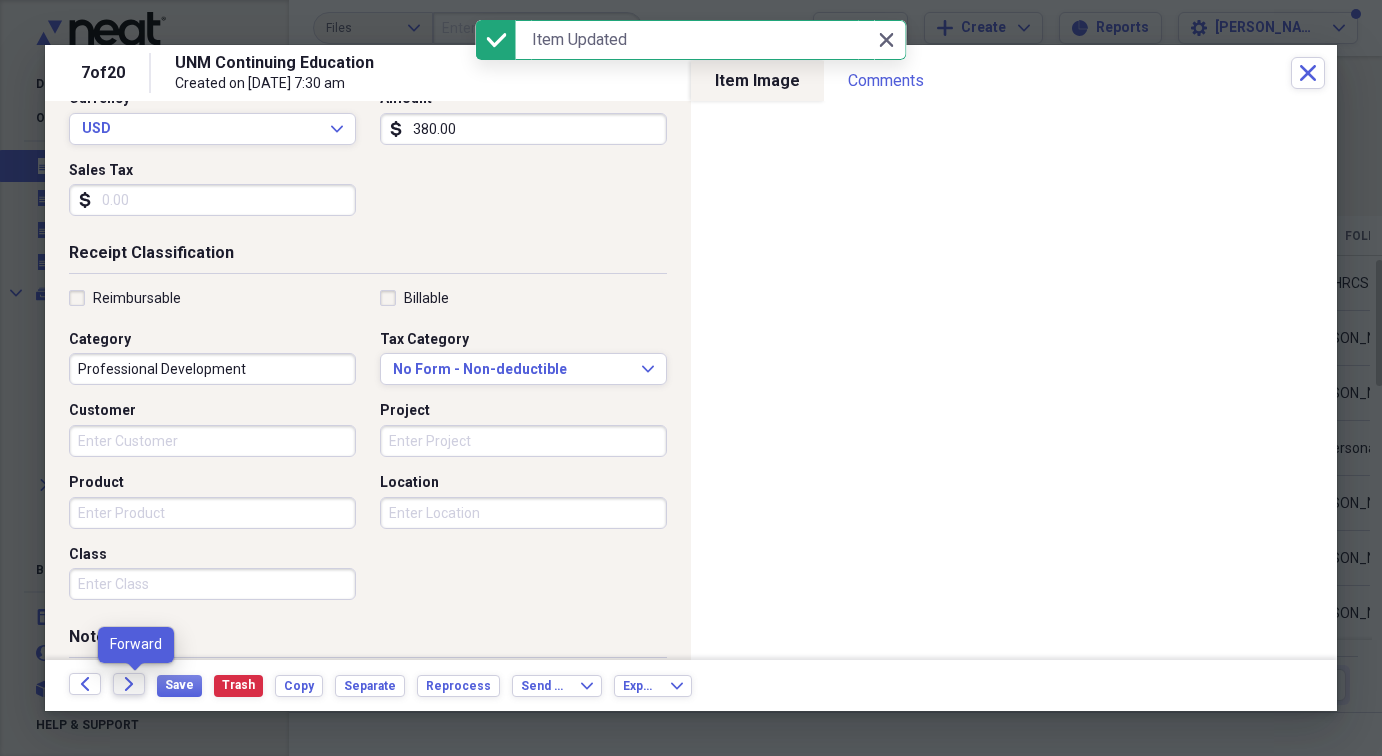 click on "Forward" 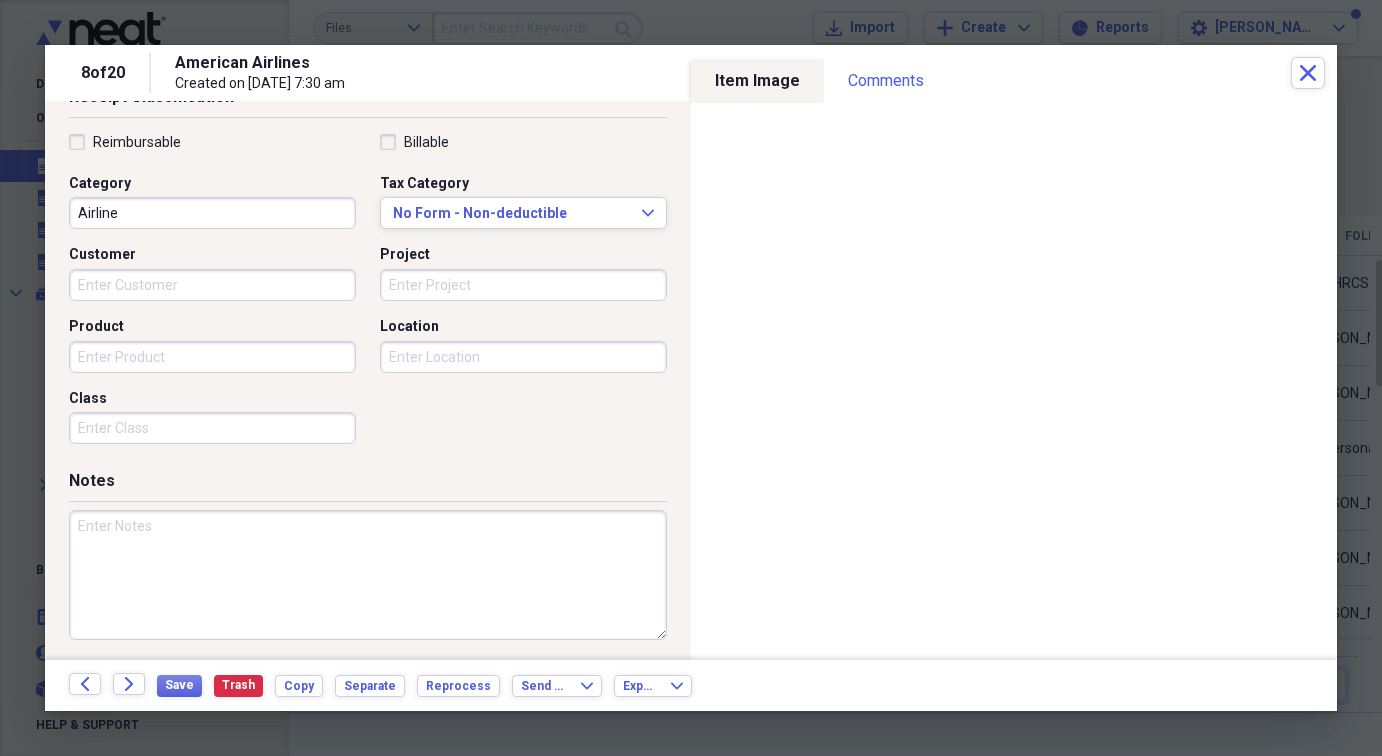 scroll, scrollTop: 455, scrollLeft: 0, axis: vertical 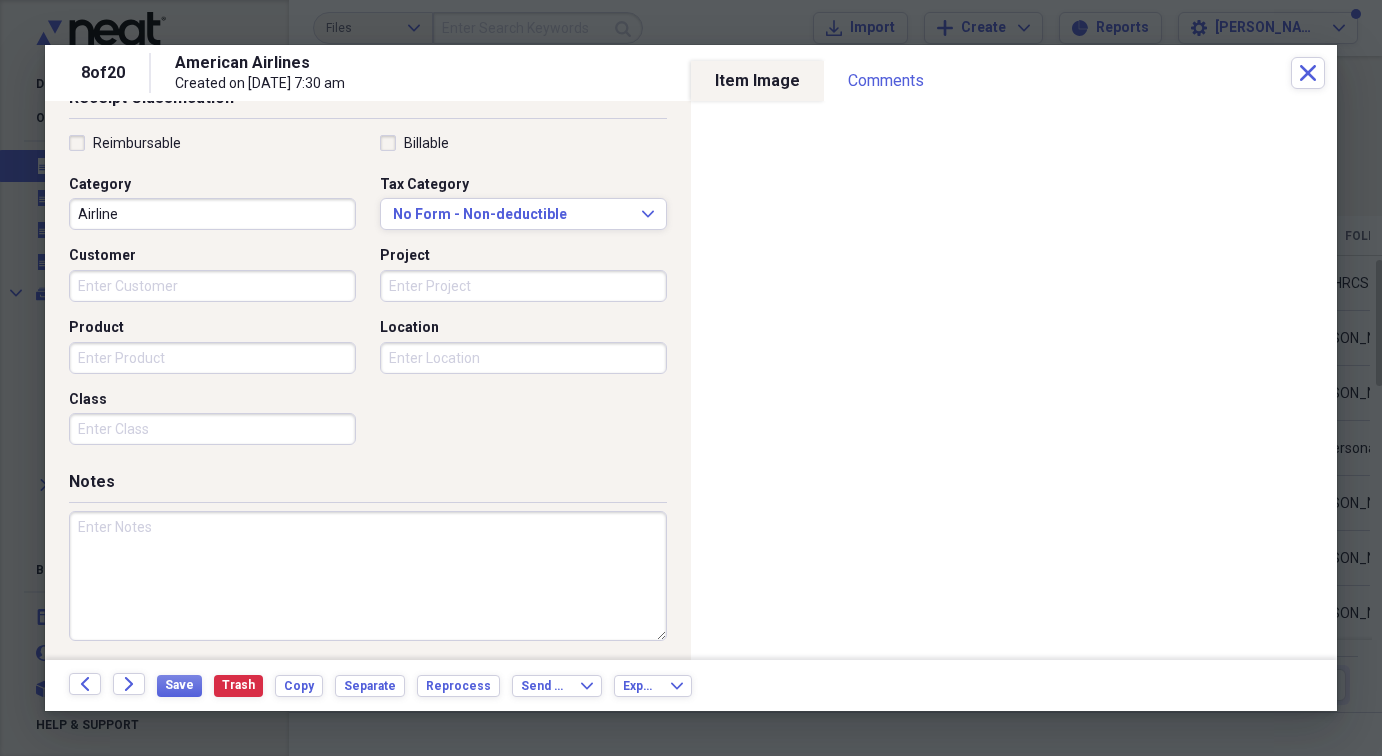 click at bounding box center [368, 576] 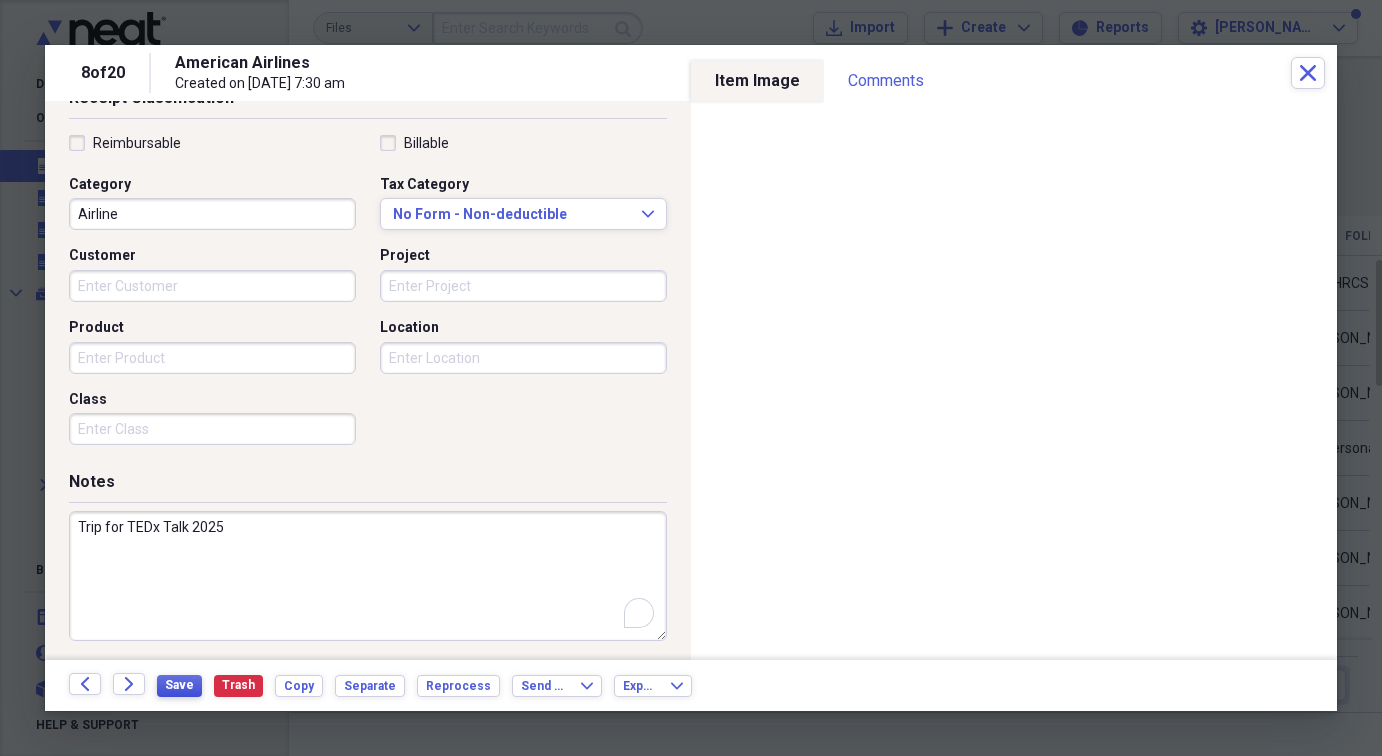 type on "Trip for TEDx Talk 2025" 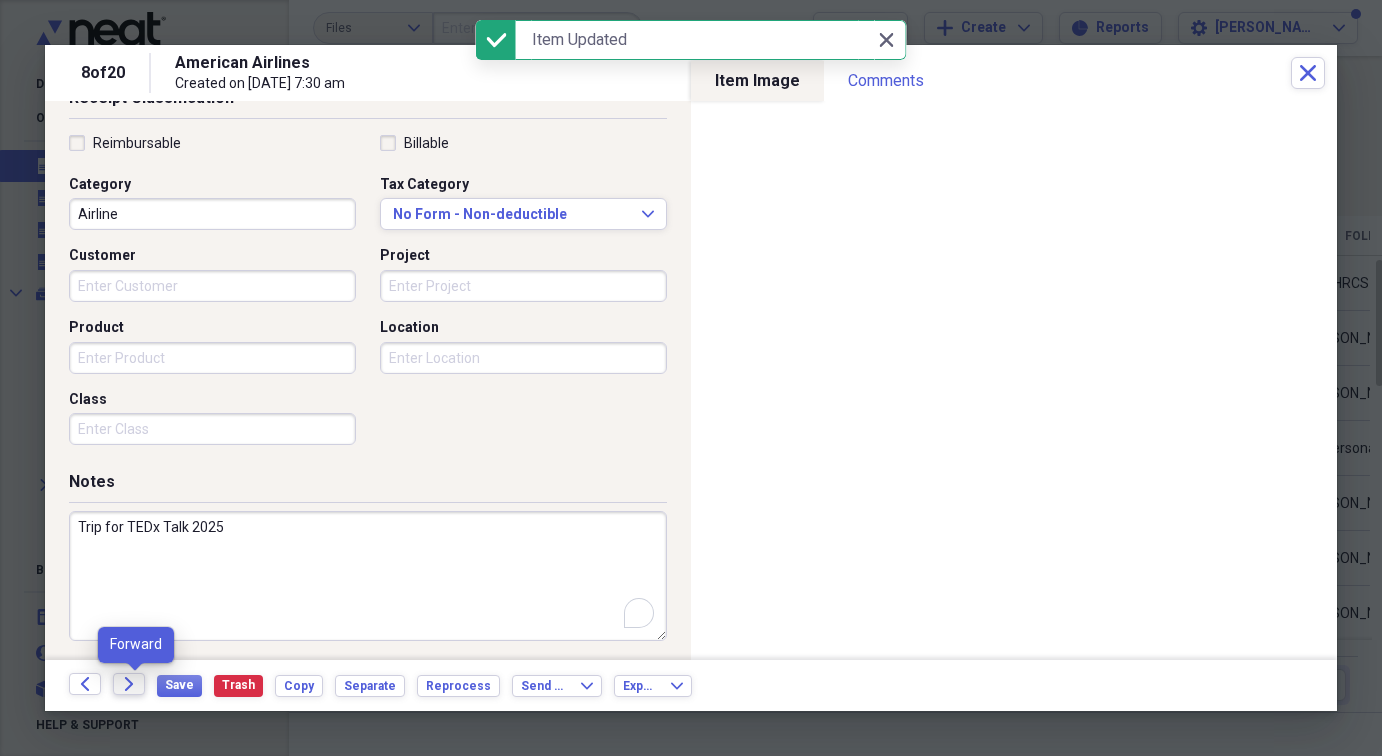 click on "Forward" 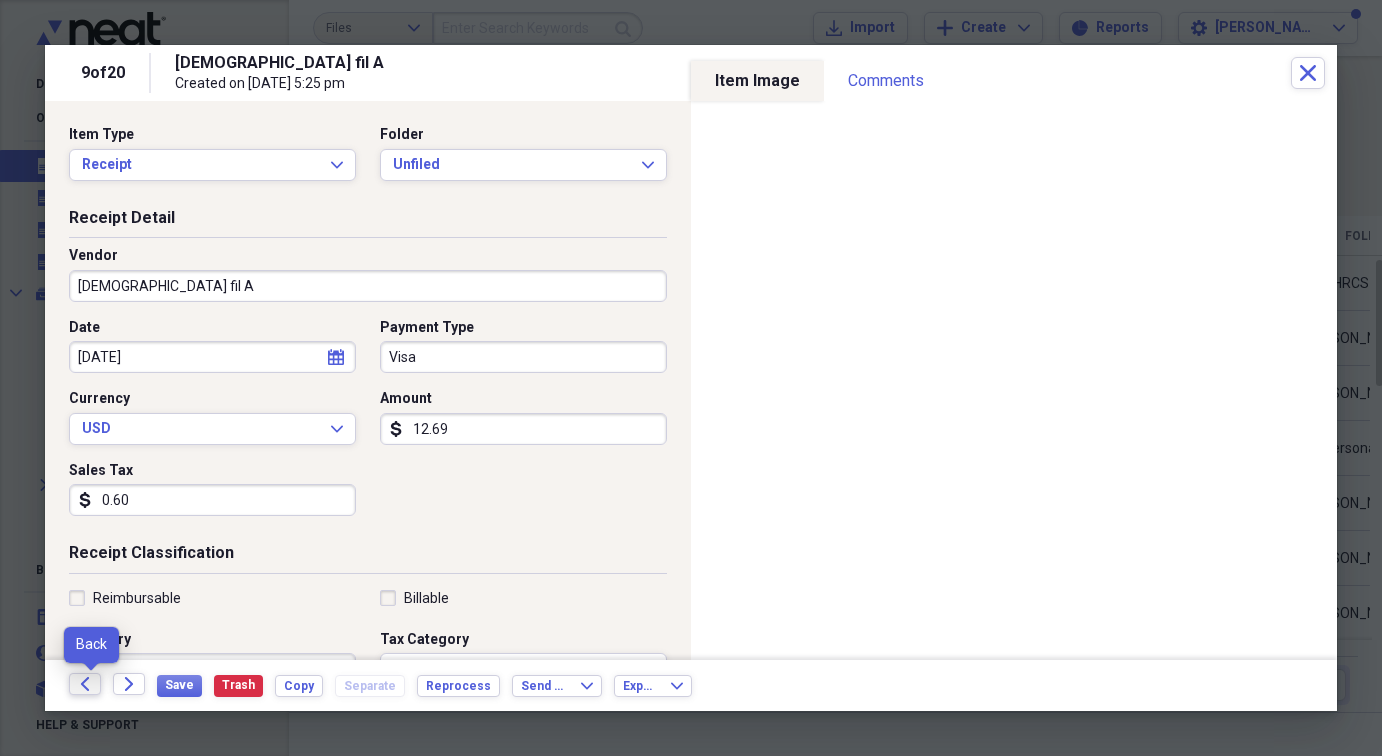 click 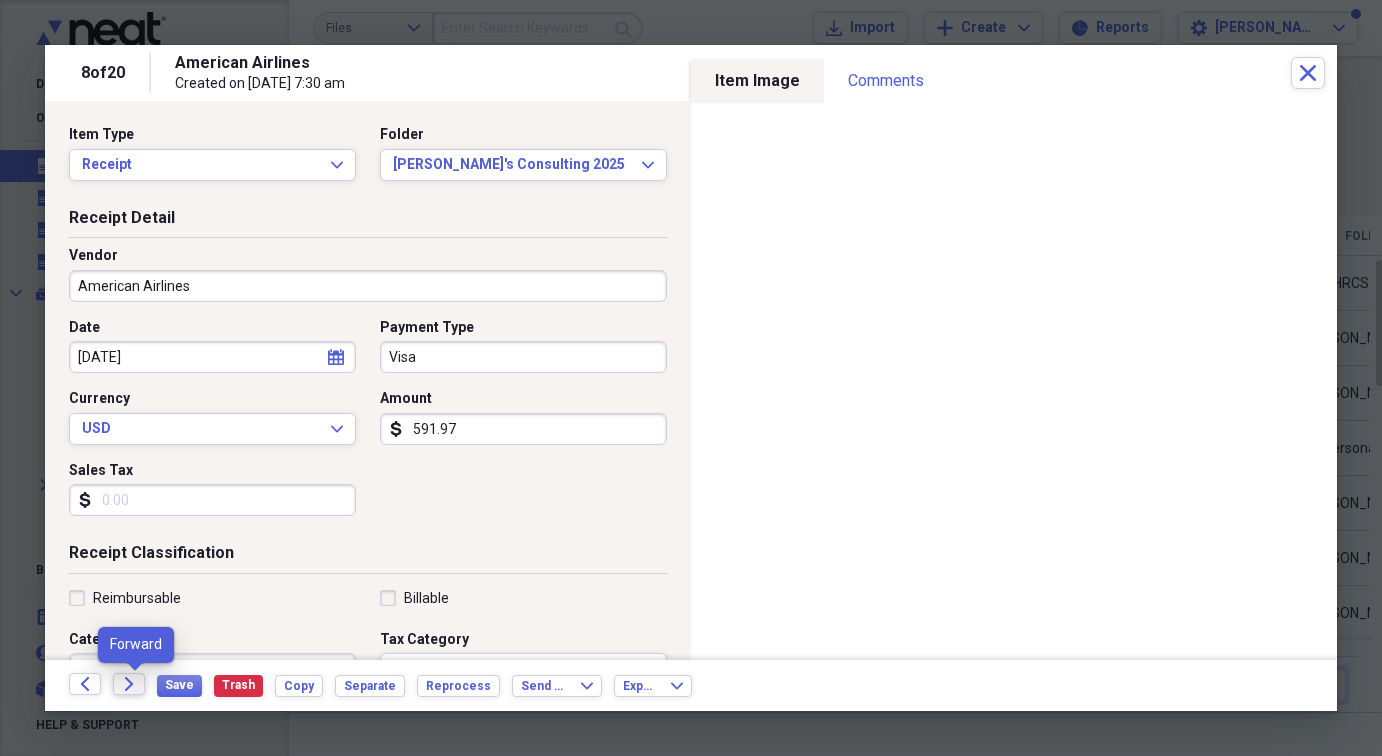 click 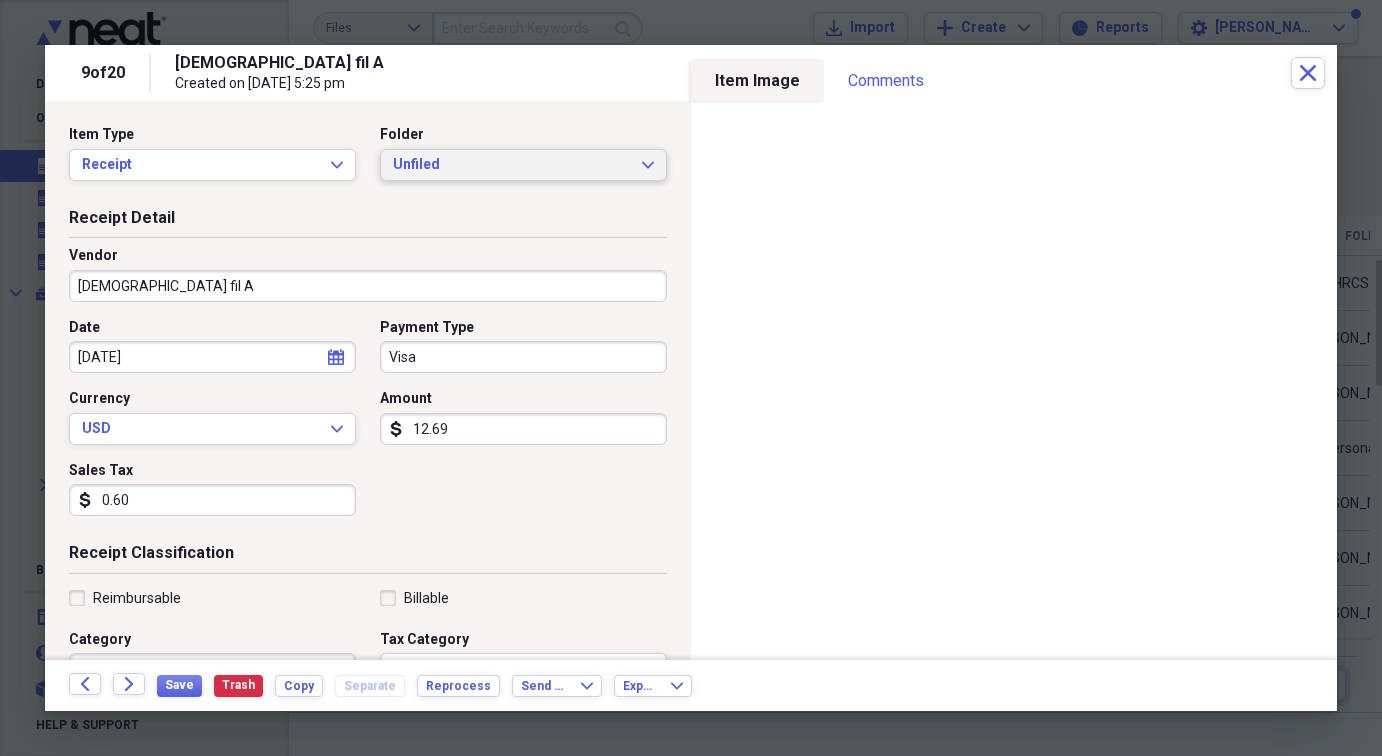 click on "Unfiled" at bounding box center [511, 165] 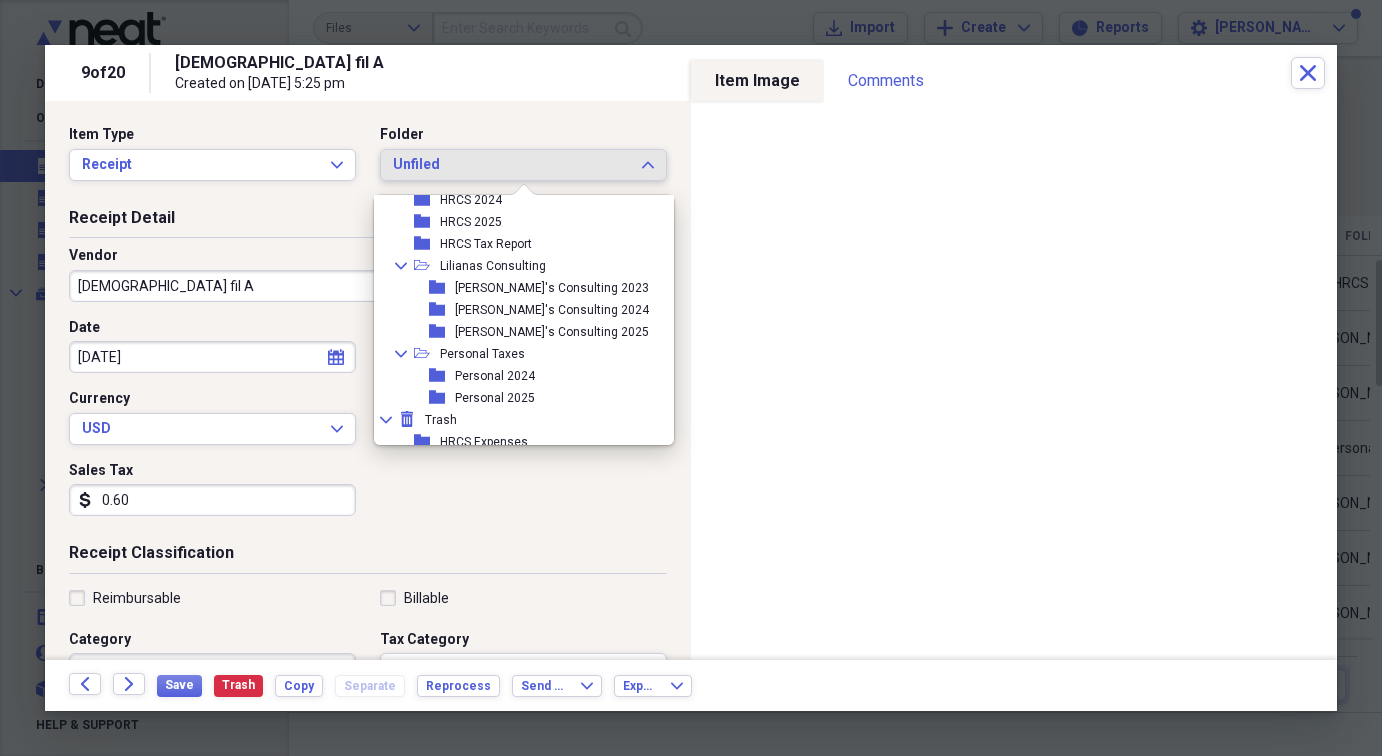 scroll, scrollTop: 201, scrollLeft: 0, axis: vertical 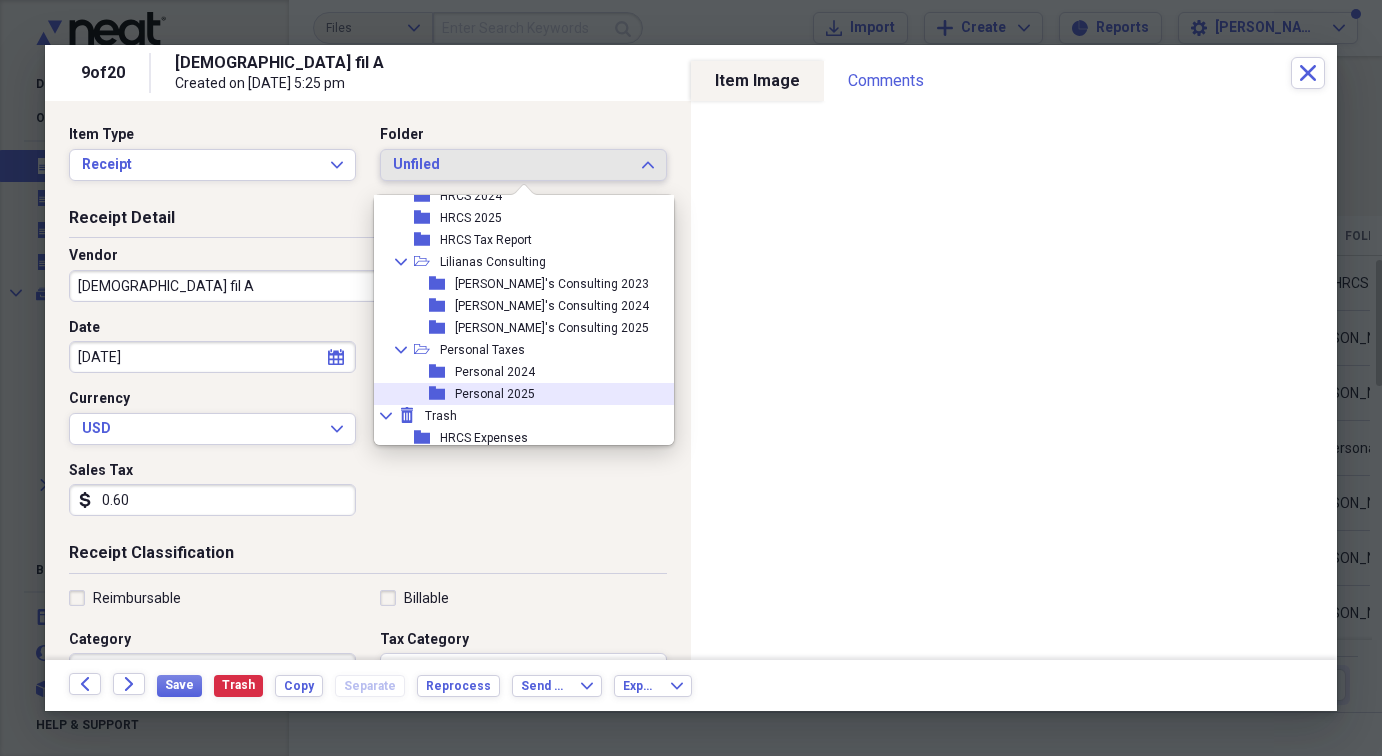 click on "folder Personal 2025" at bounding box center (516, 394) 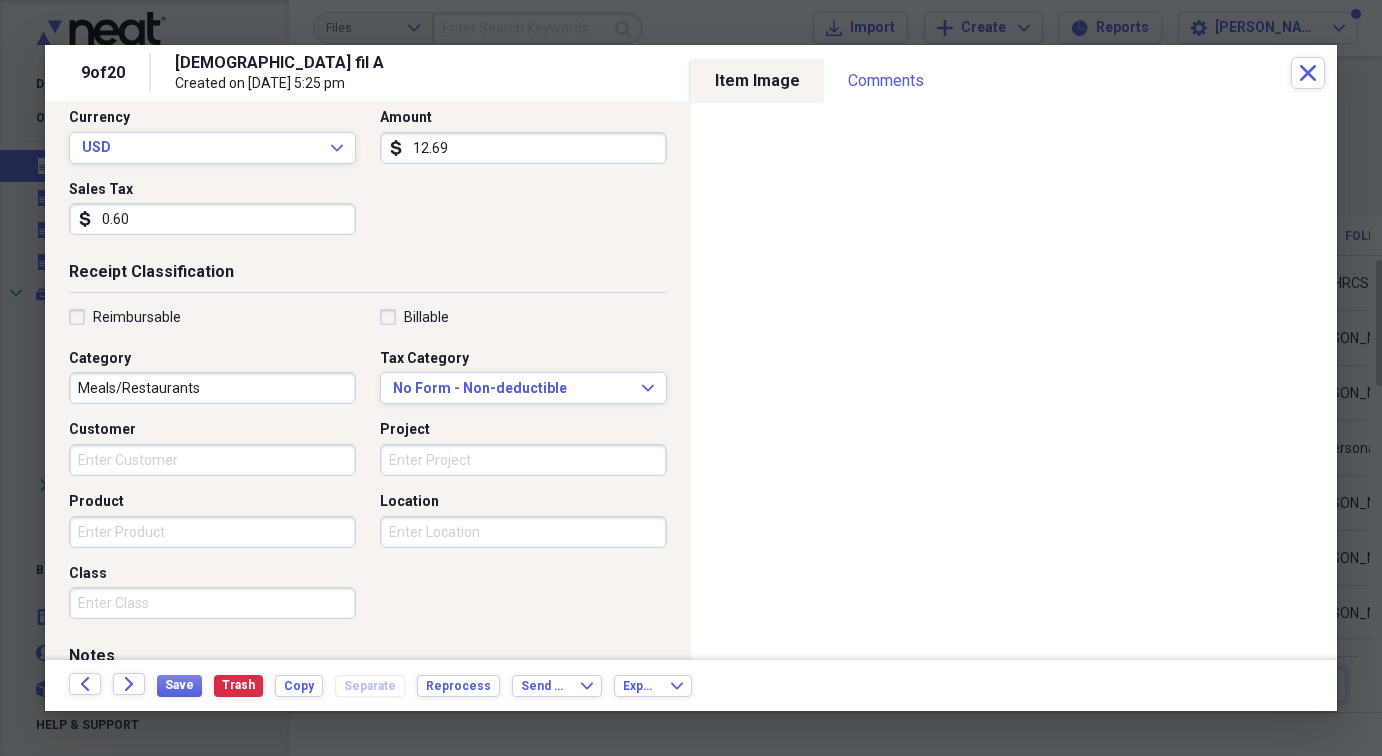 scroll, scrollTop: 282, scrollLeft: 0, axis: vertical 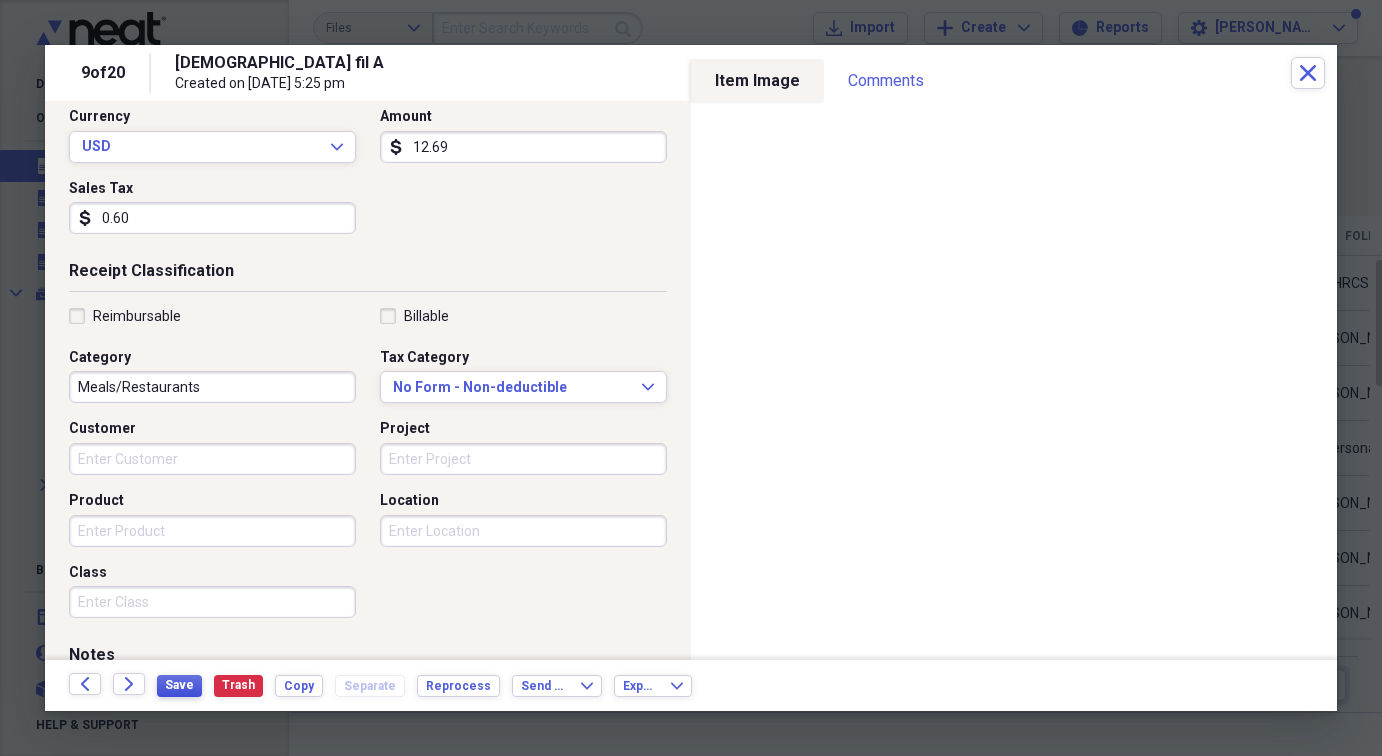 click on "Save" at bounding box center (179, 685) 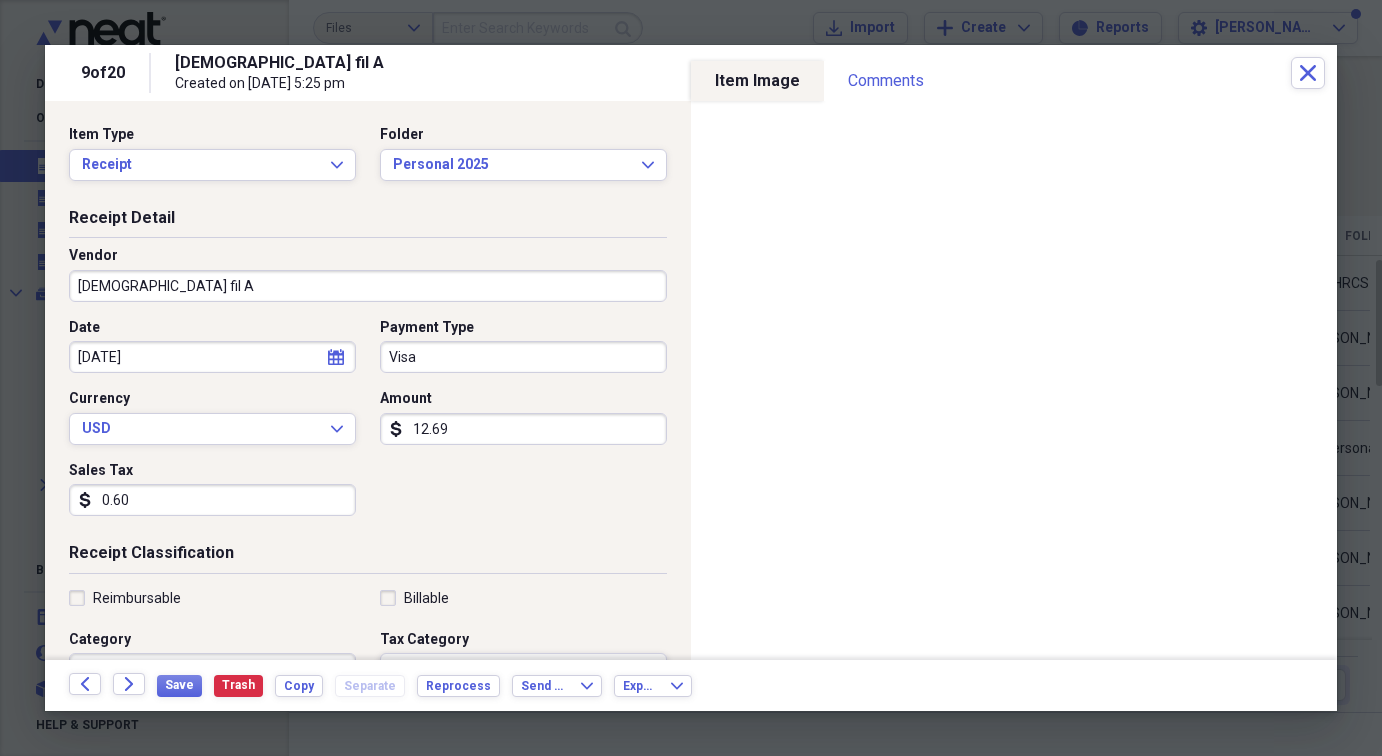 scroll, scrollTop: 0, scrollLeft: 0, axis: both 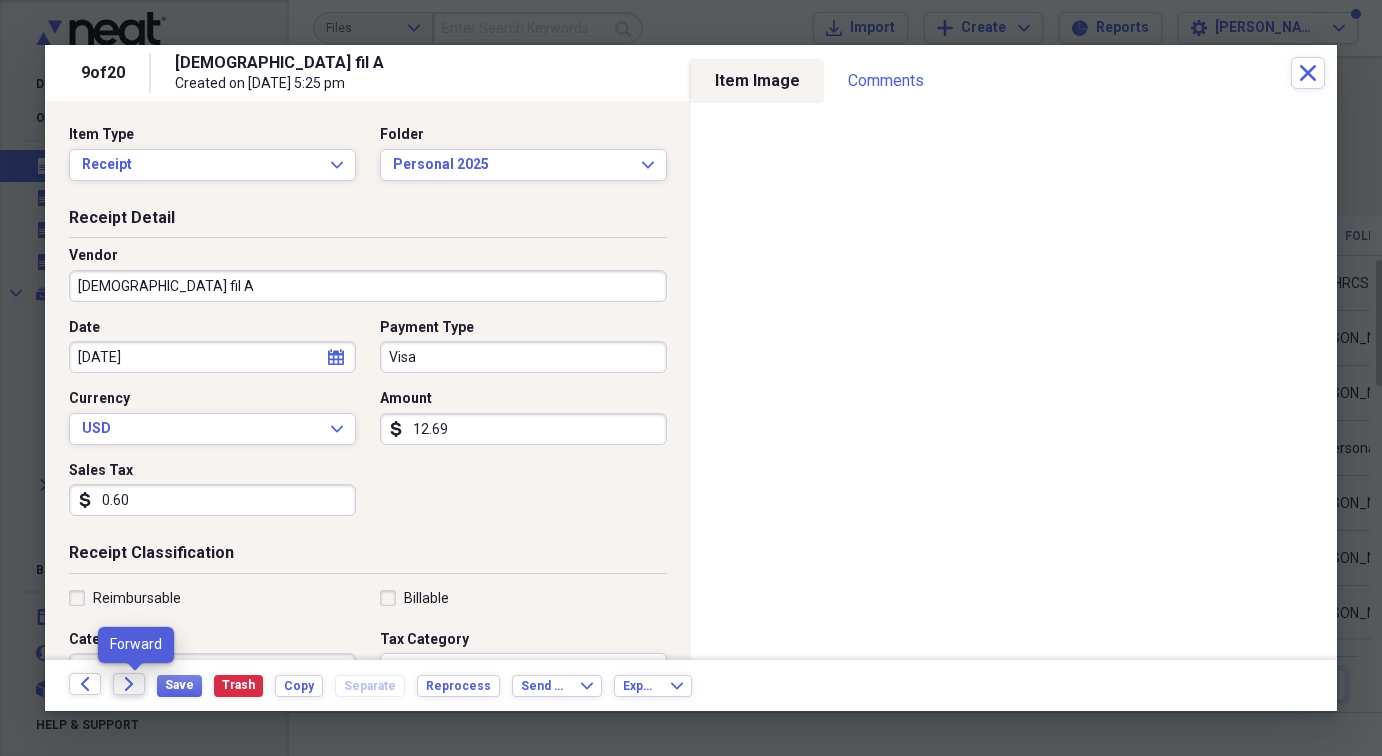 click on "Forward" 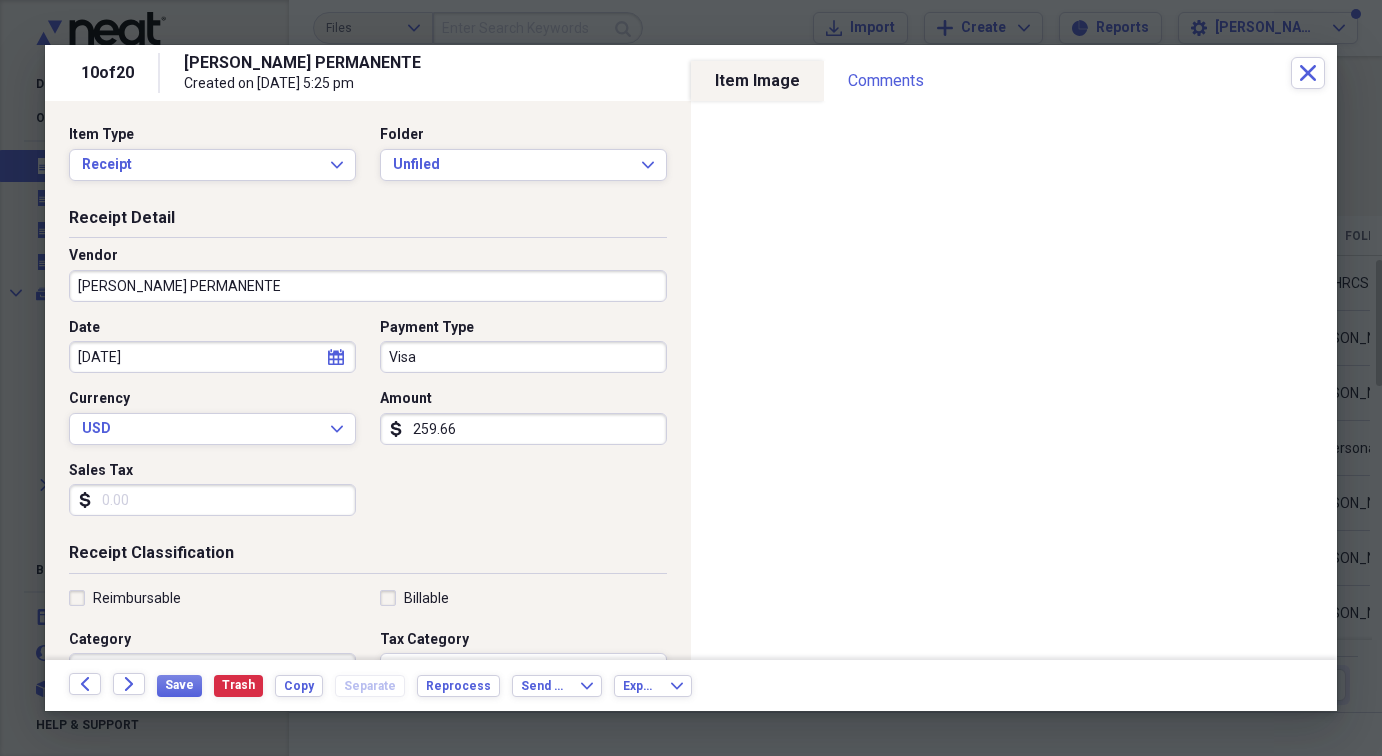 click on "KAISER PERMANENTE" at bounding box center [368, 286] 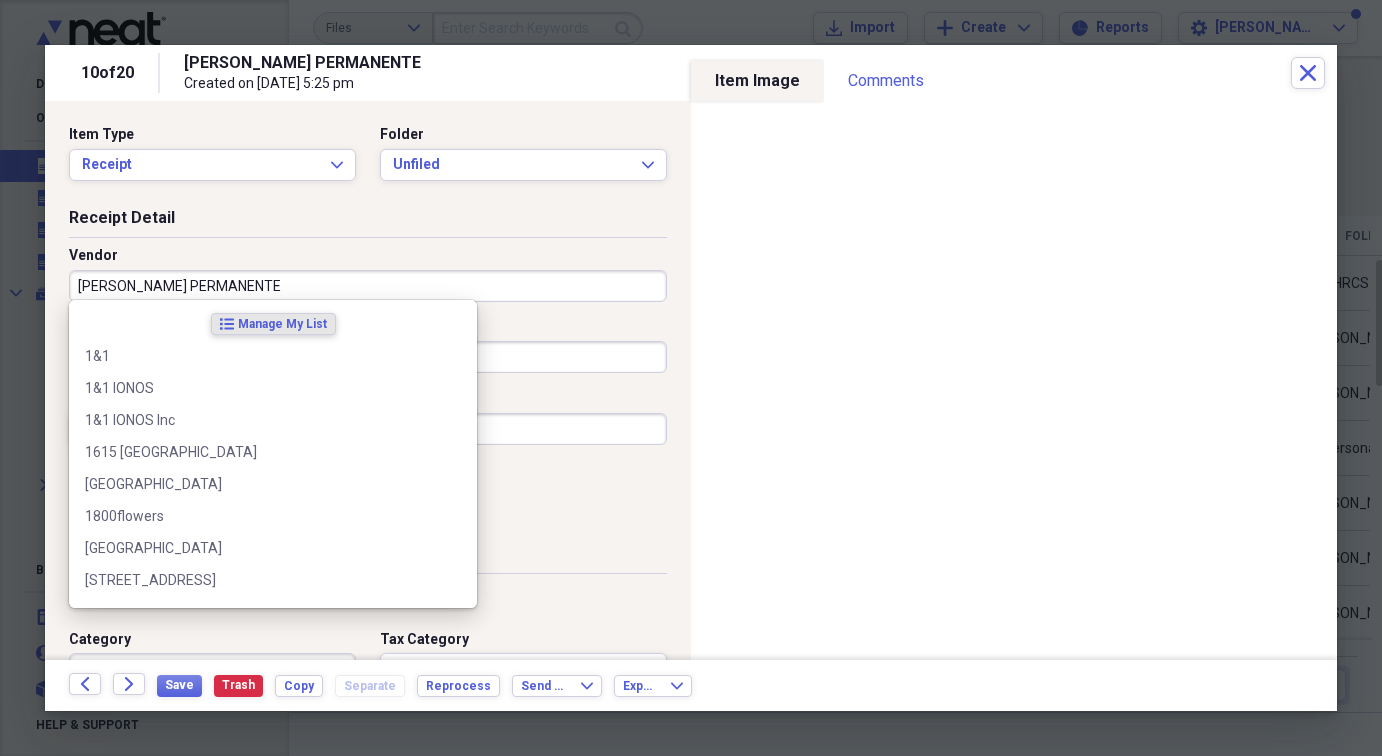 click on "KAISER PERMANENTE" at bounding box center (368, 286) 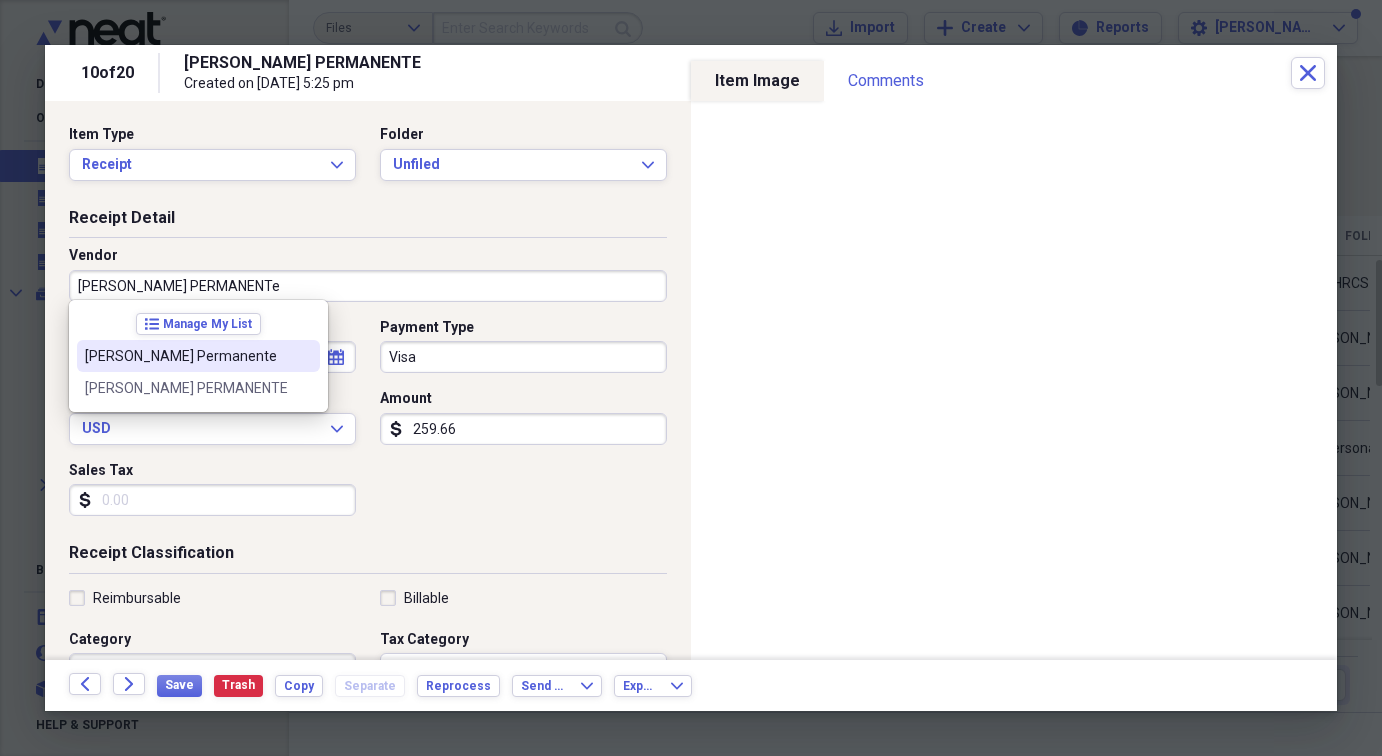 click on "Kaiser Permanente" at bounding box center (186, 356) 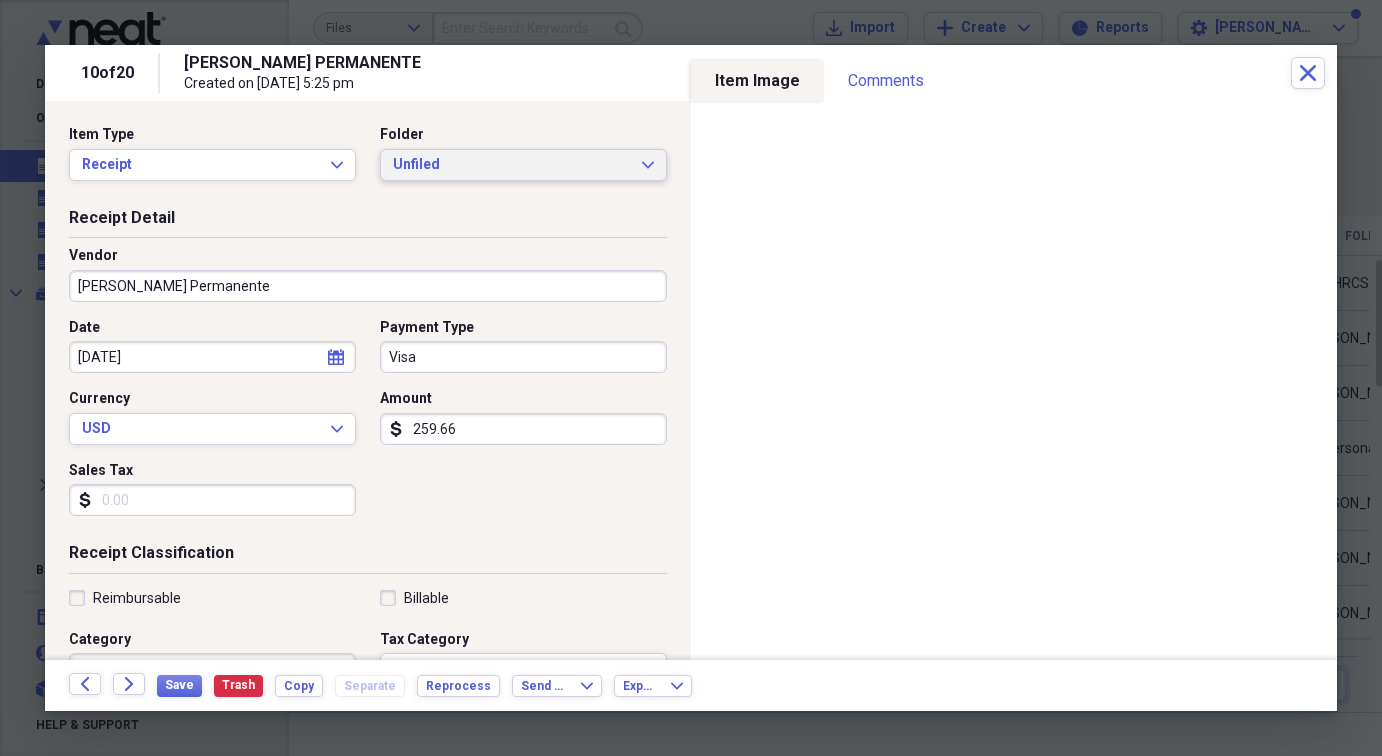 click on "Unfiled" at bounding box center [511, 165] 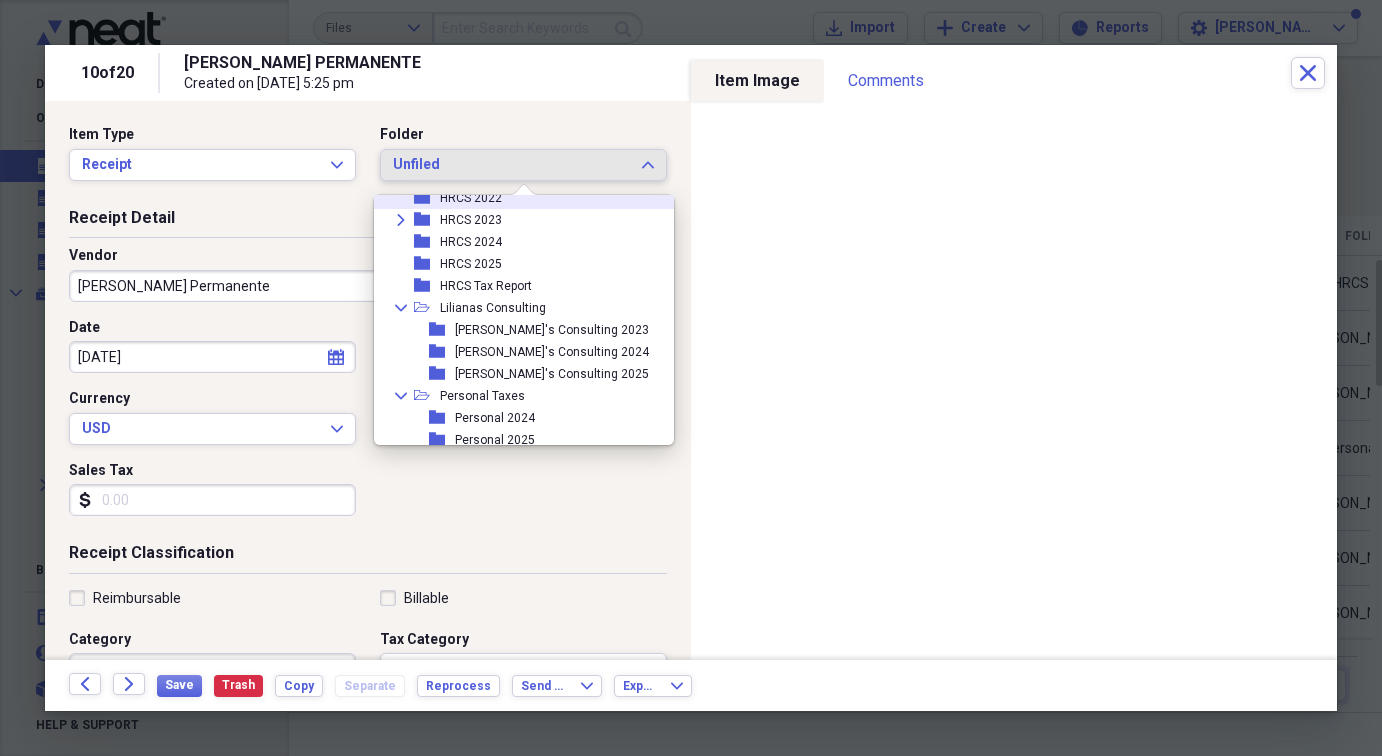 scroll, scrollTop: 156, scrollLeft: 0, axis: vertical 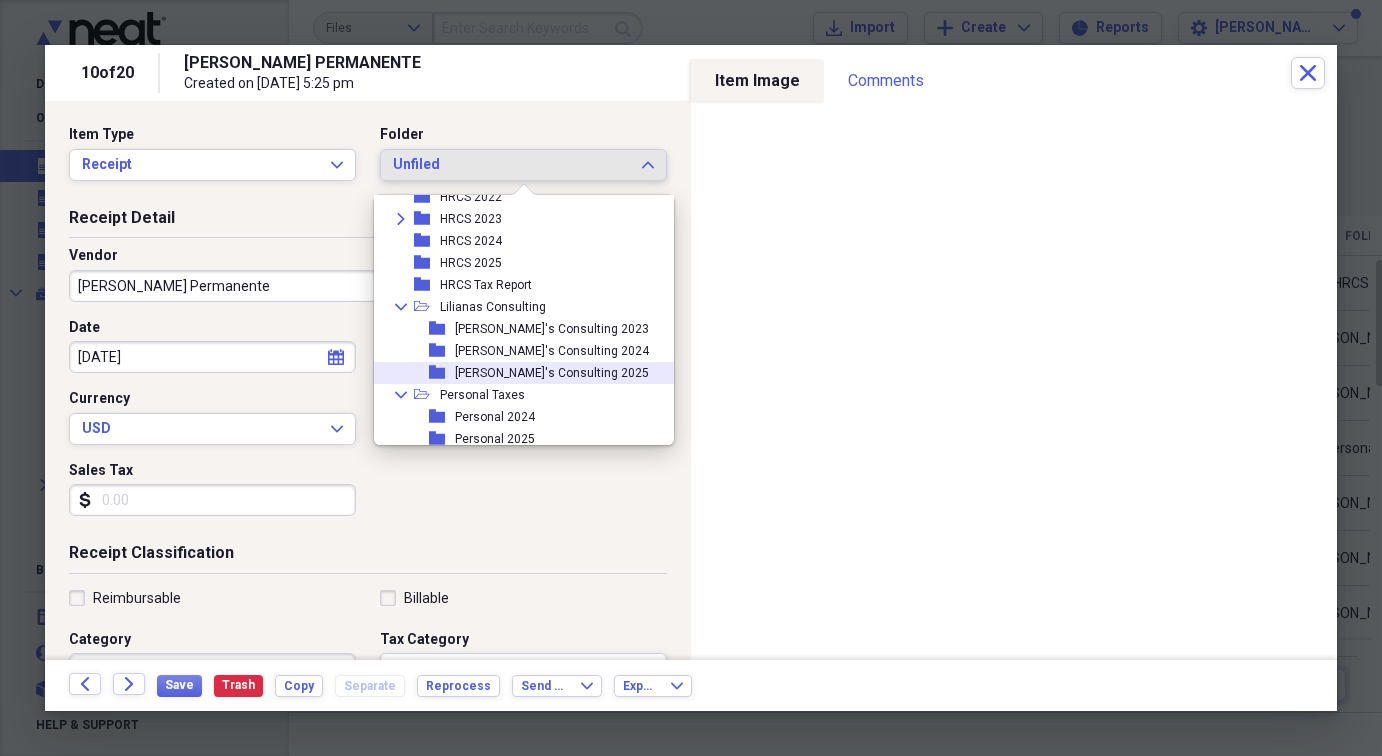click on "Liliana's Consulting 2025" at bounding box center (552, 373) 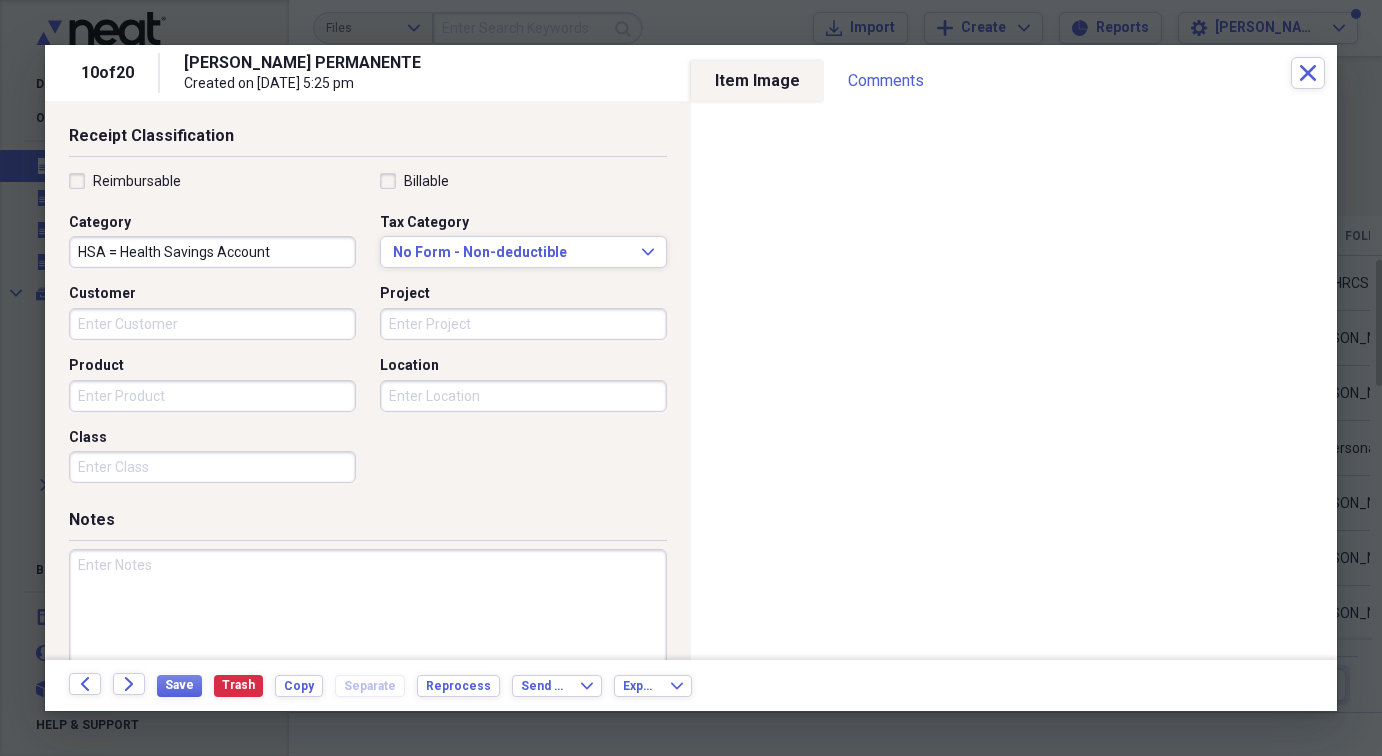 scroll, scrollTop: 419, scrollLeft: 0, axis: vertical 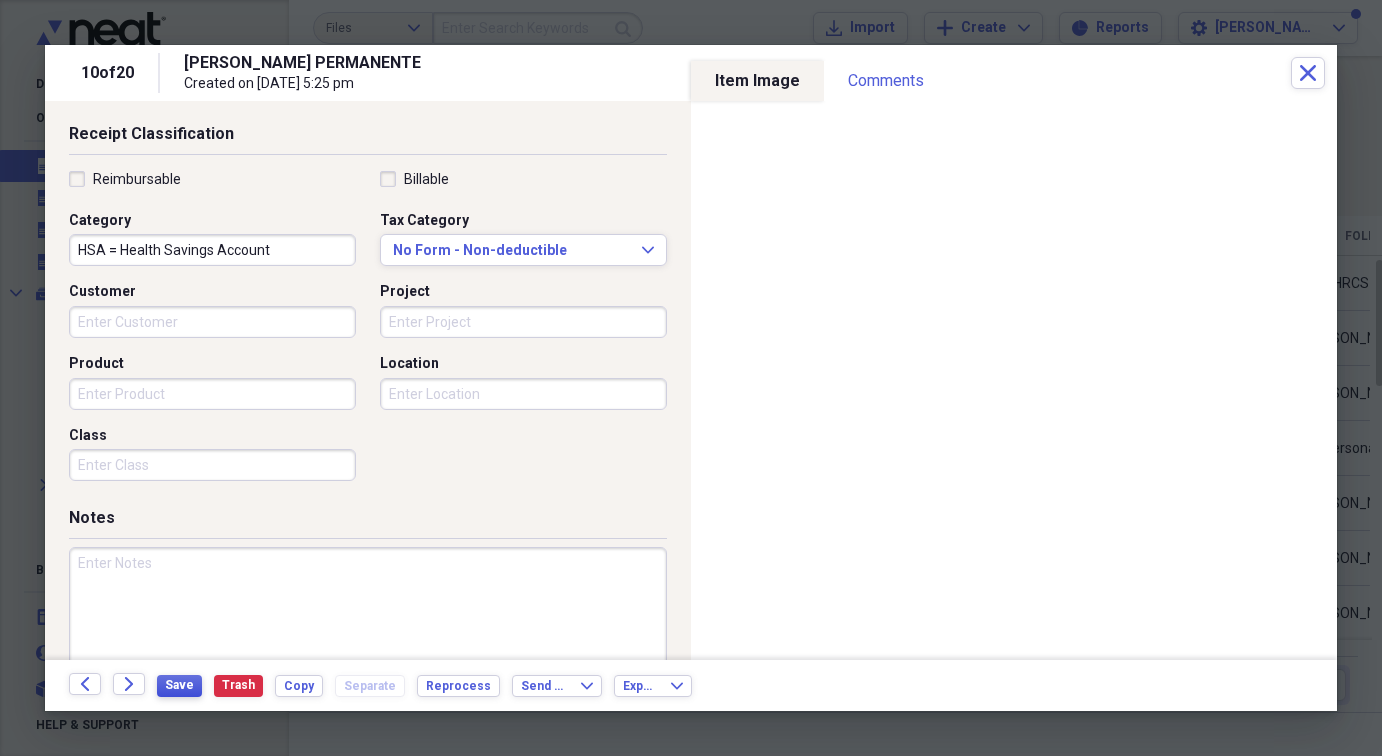 click on "Save" at bounding box center [179, 685] 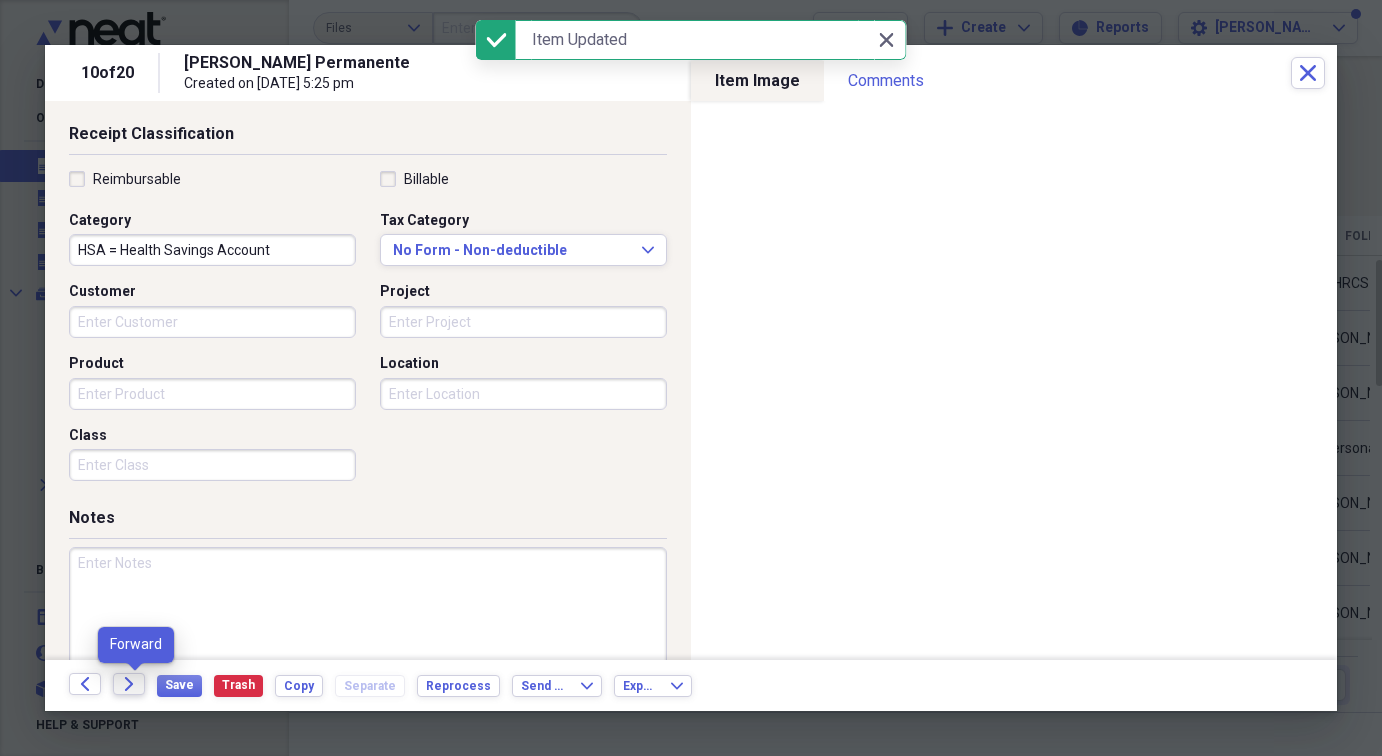 click on "Forward" 